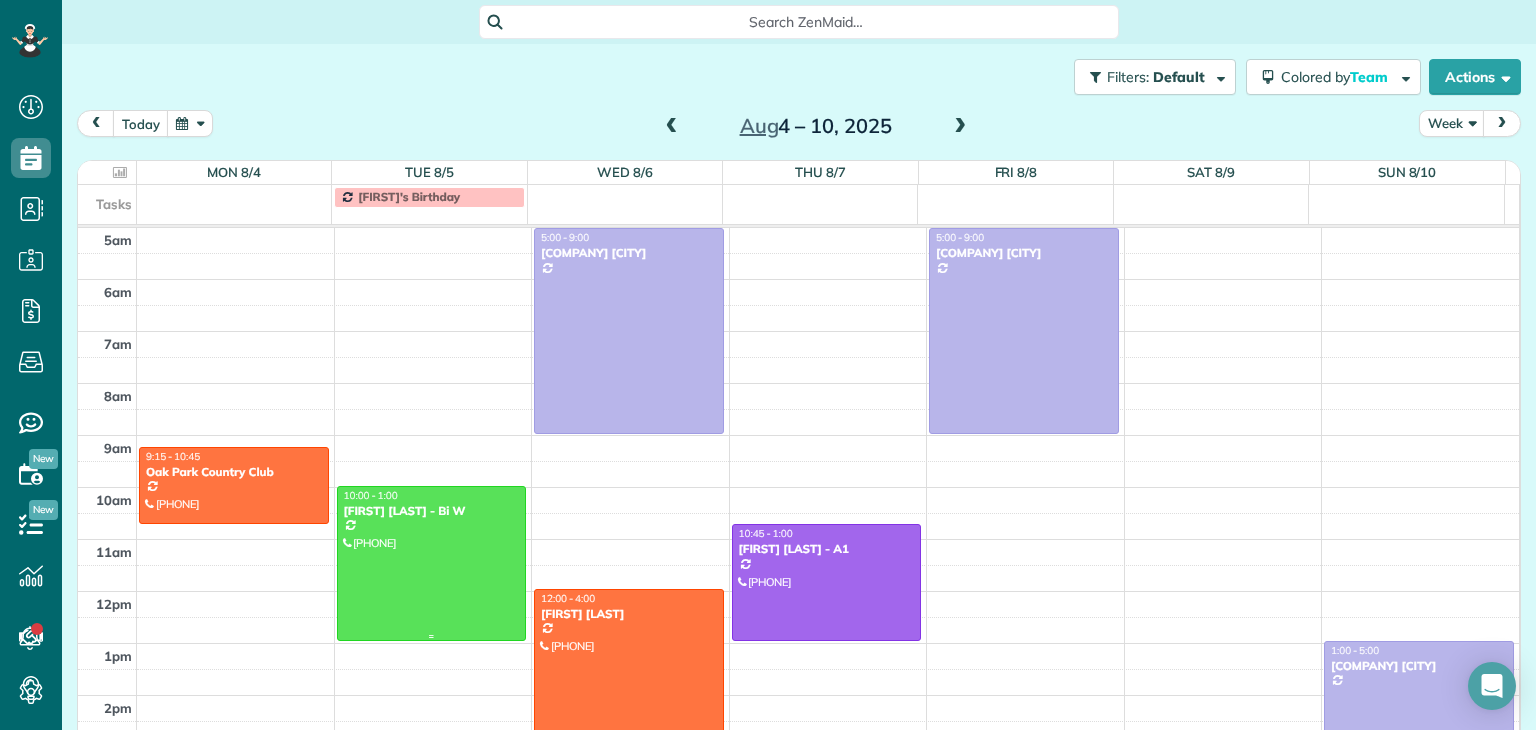 scroll, scrollTop: 0, scrollLeft: 0, axis: both 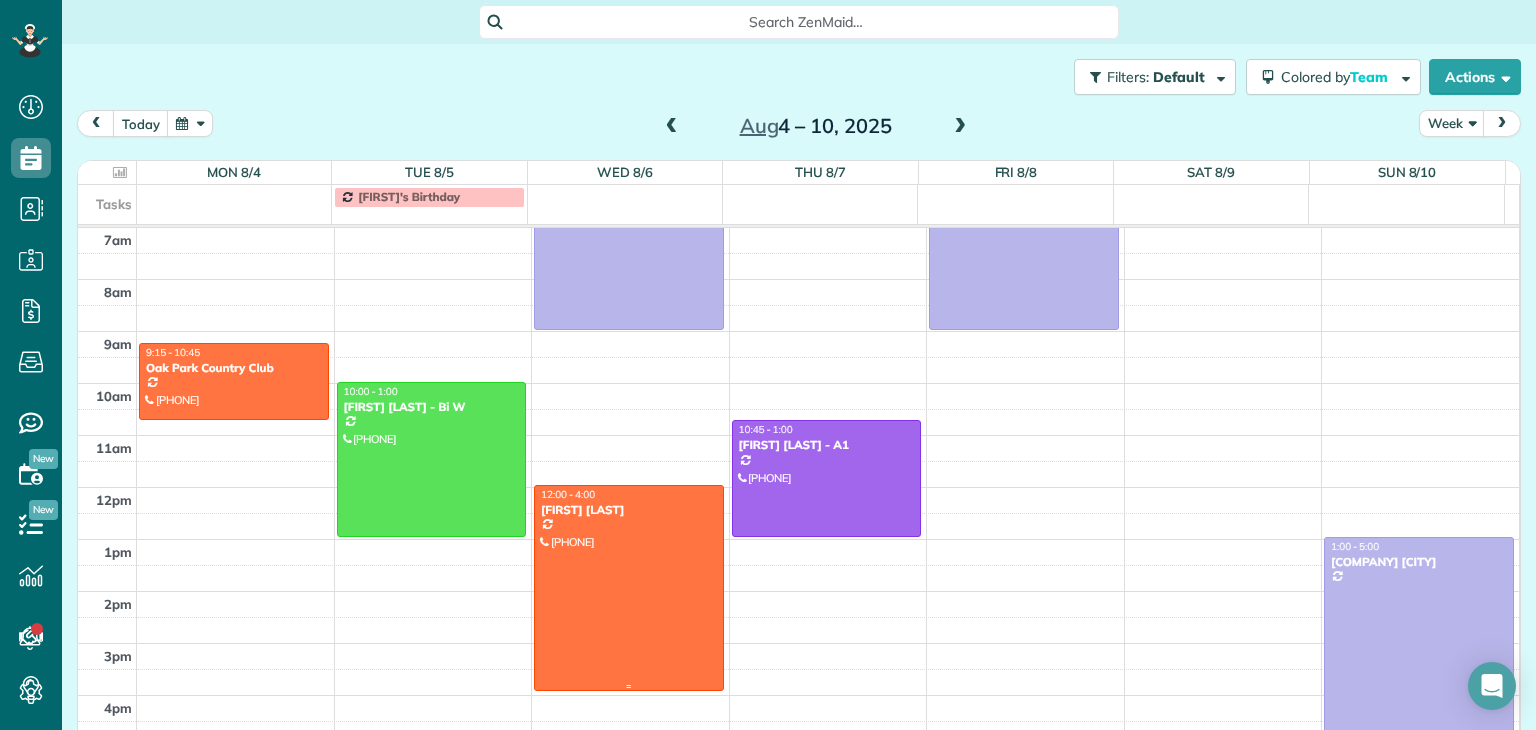click at bounding box center [629, 588] 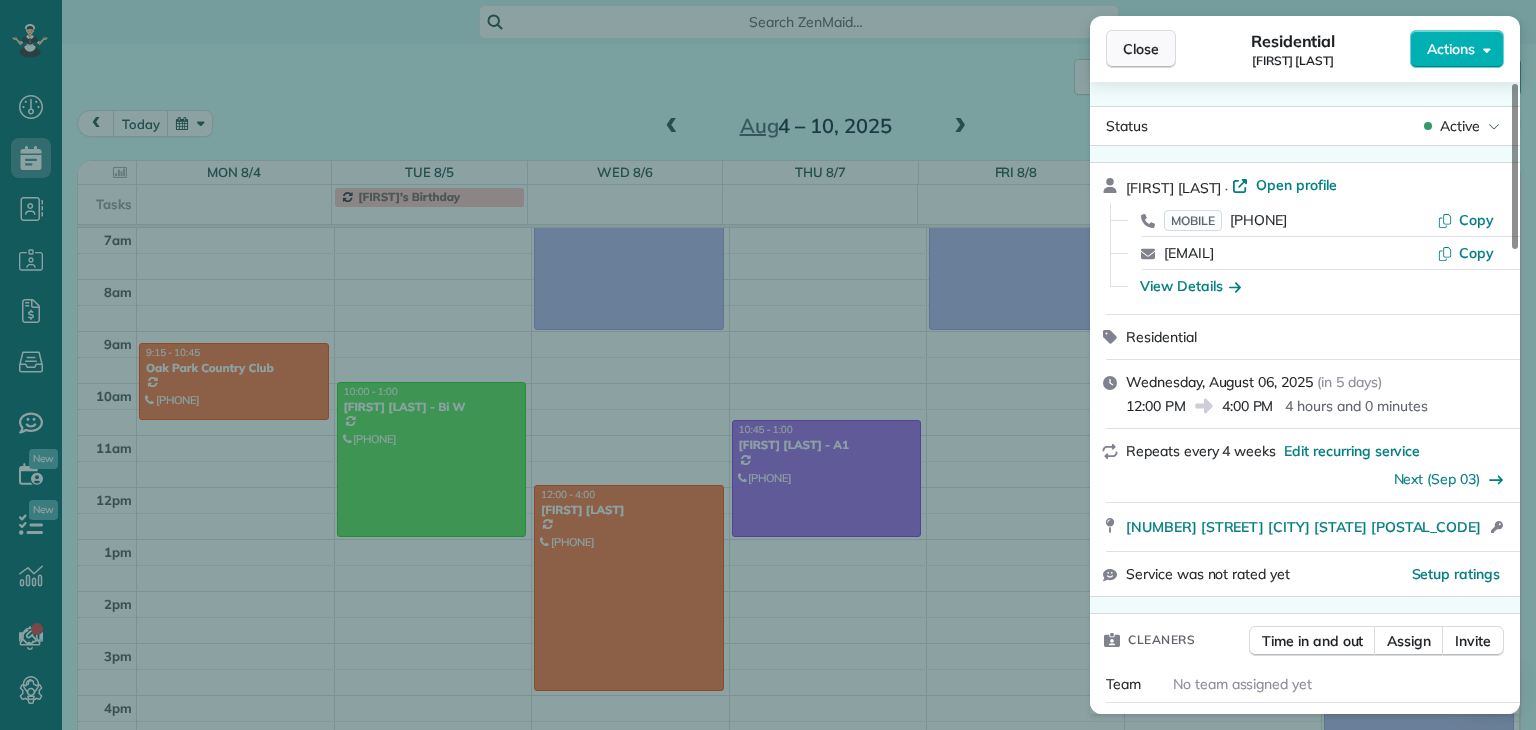 click on "Close" at bounding box center [1141, 49] 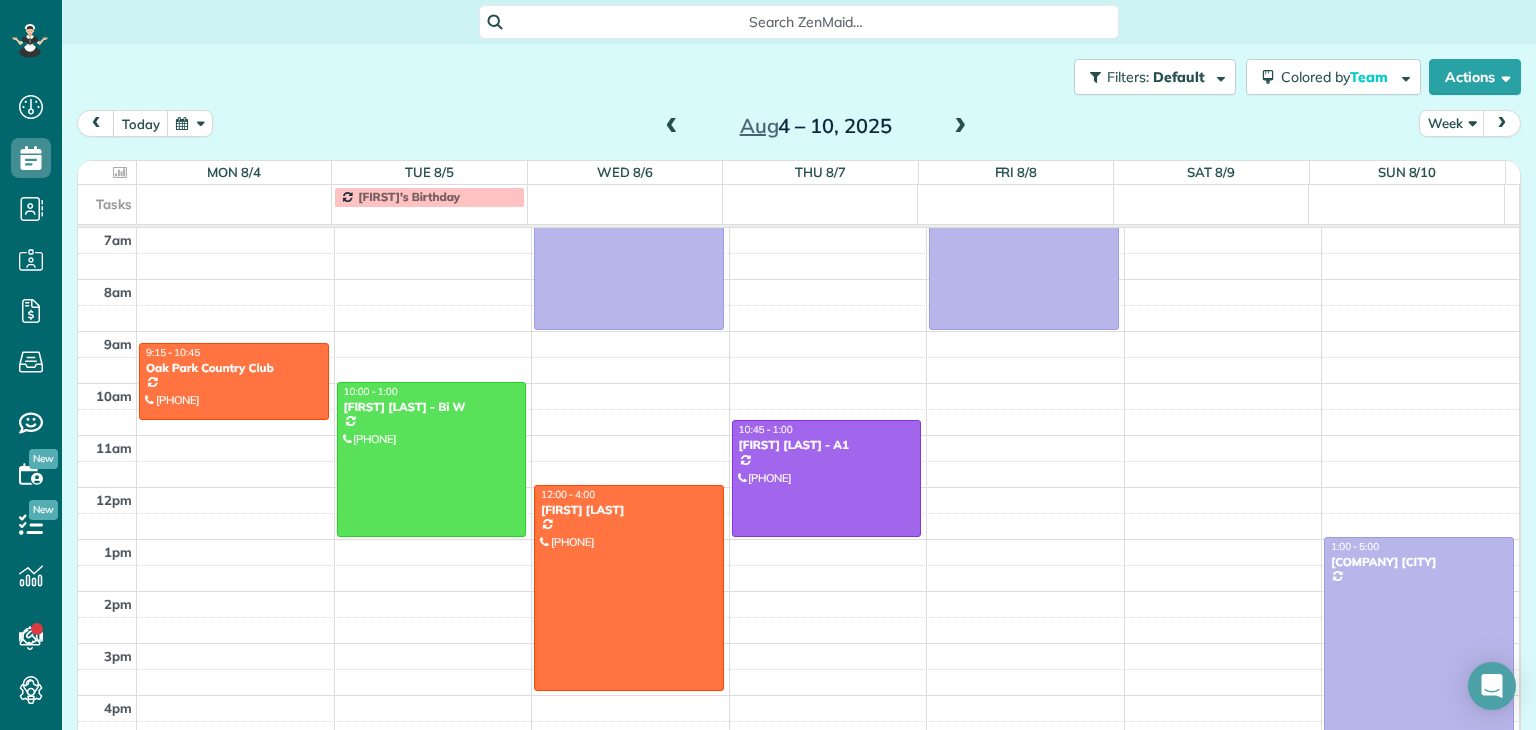 click at bounding box center (672, 127) 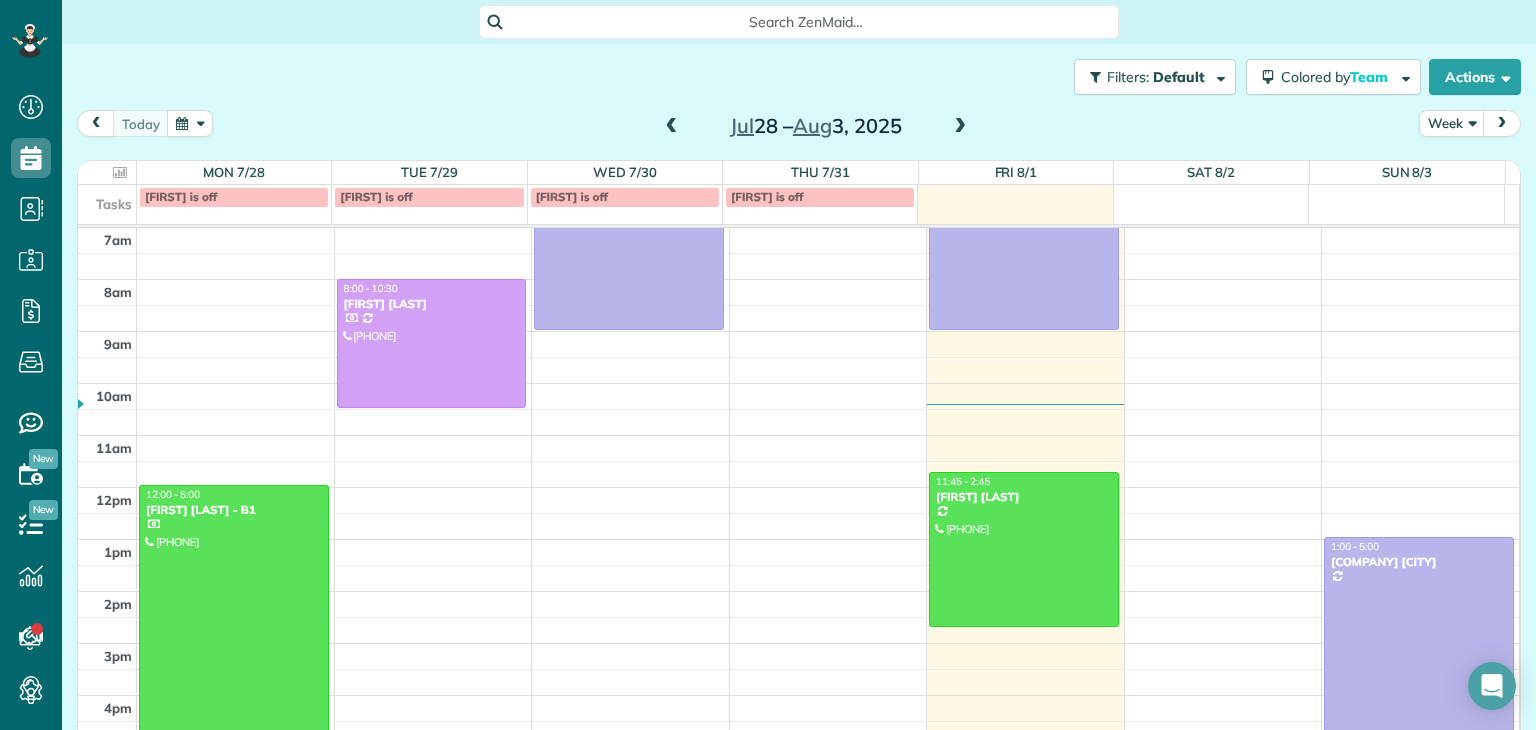 click at bounding box center [1419, 640] 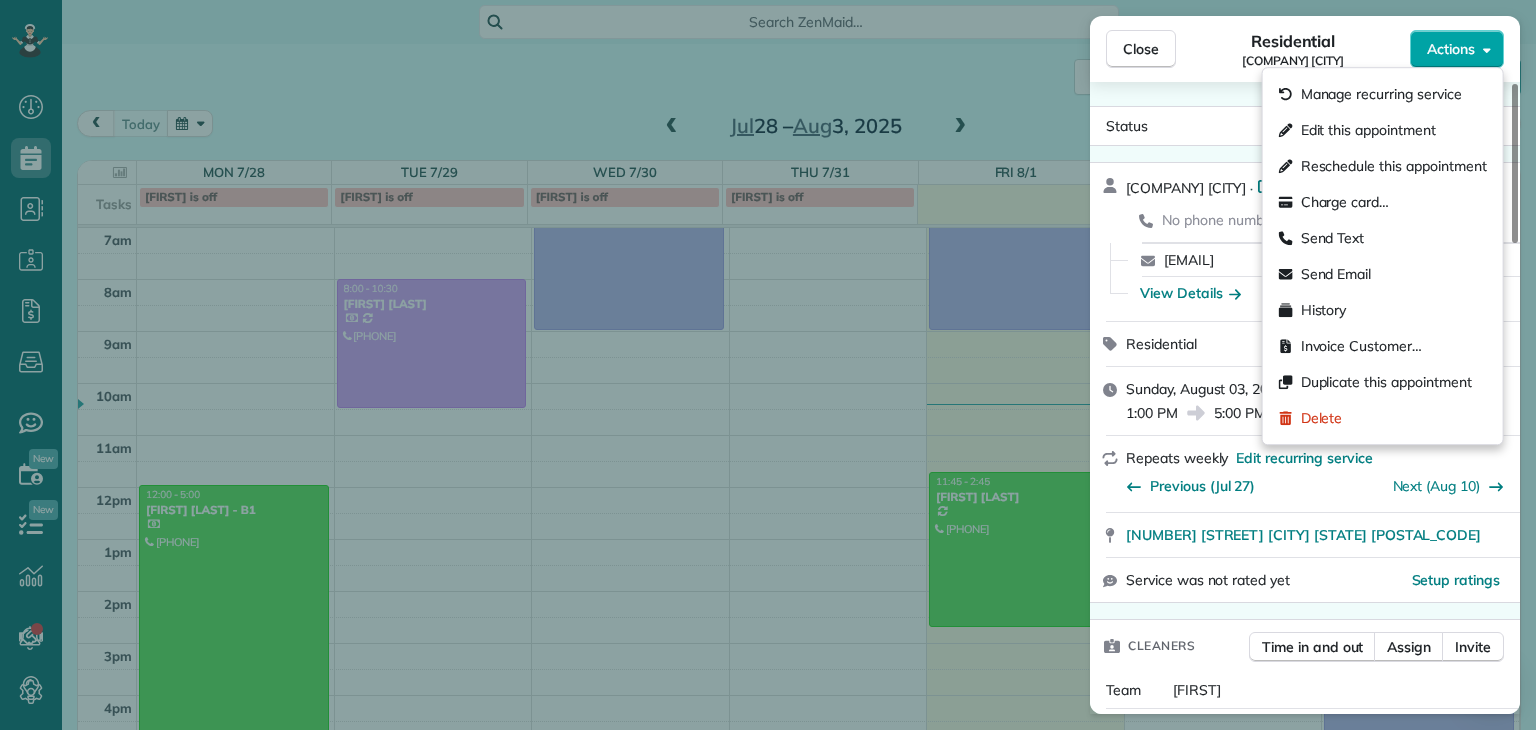 click on "Actions" at bounding box center (1451, 49) 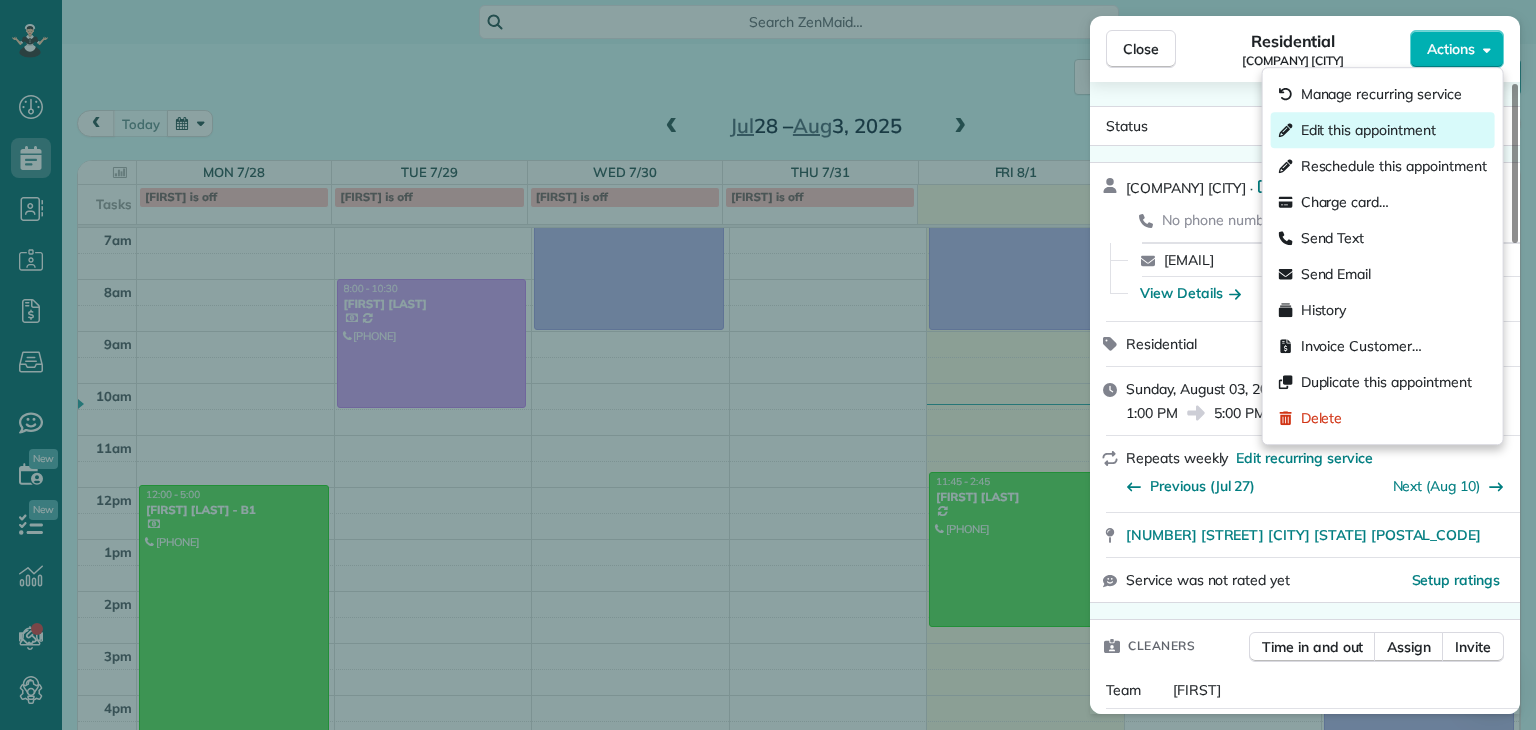 click on "Edit this appointment" at bounding box center (1383, 130) 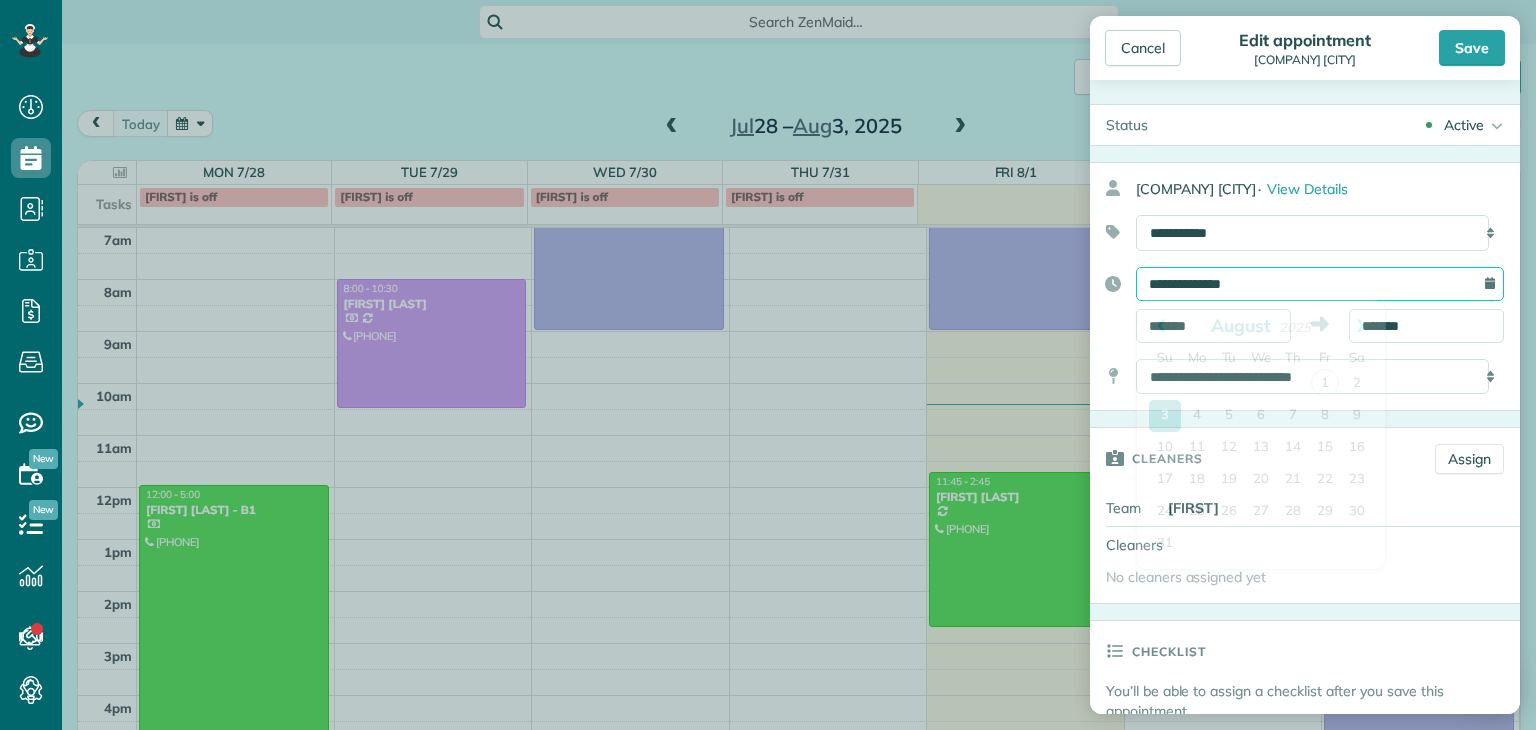 click on "**********" at bounding box center (1320, 284) 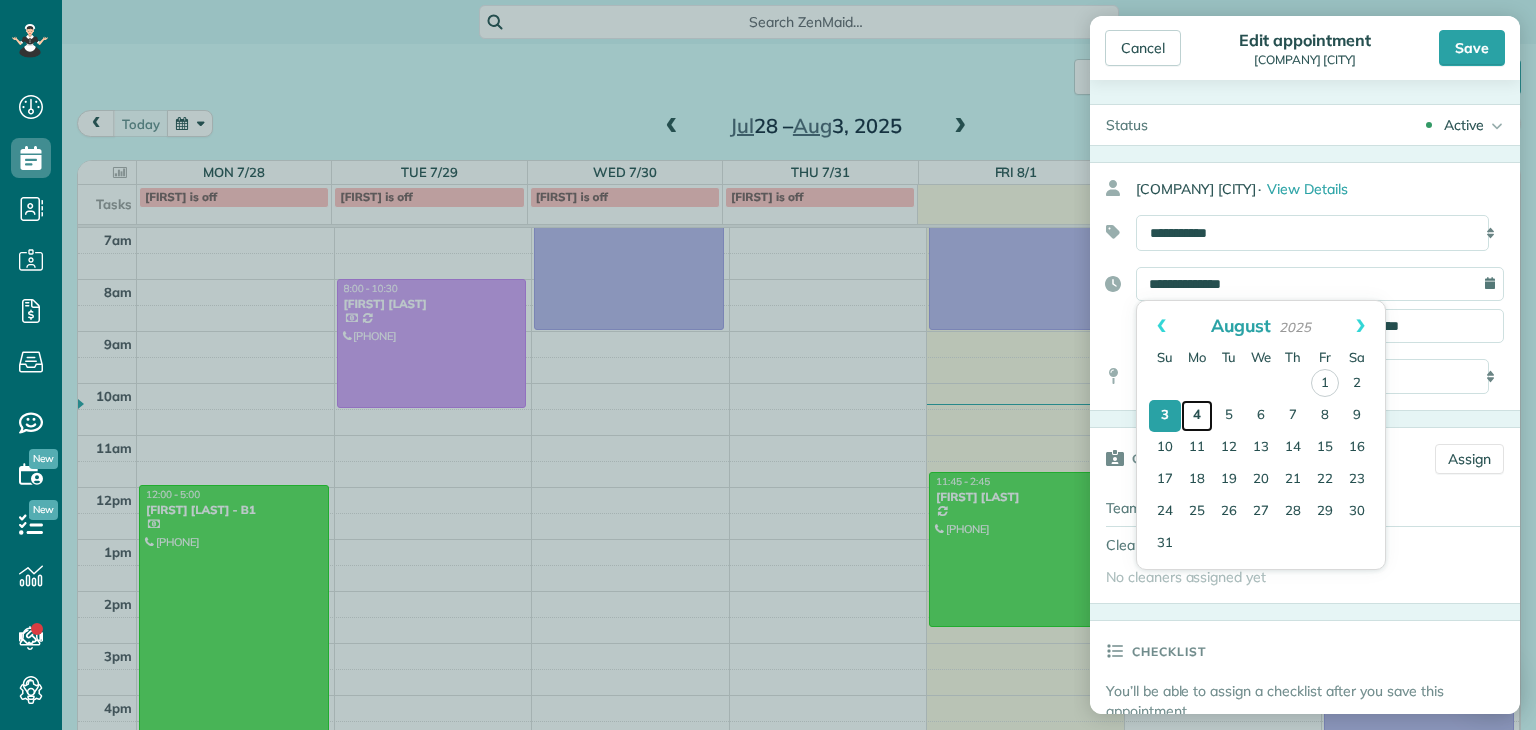 click on "4" at bounding box center (1197, 416) 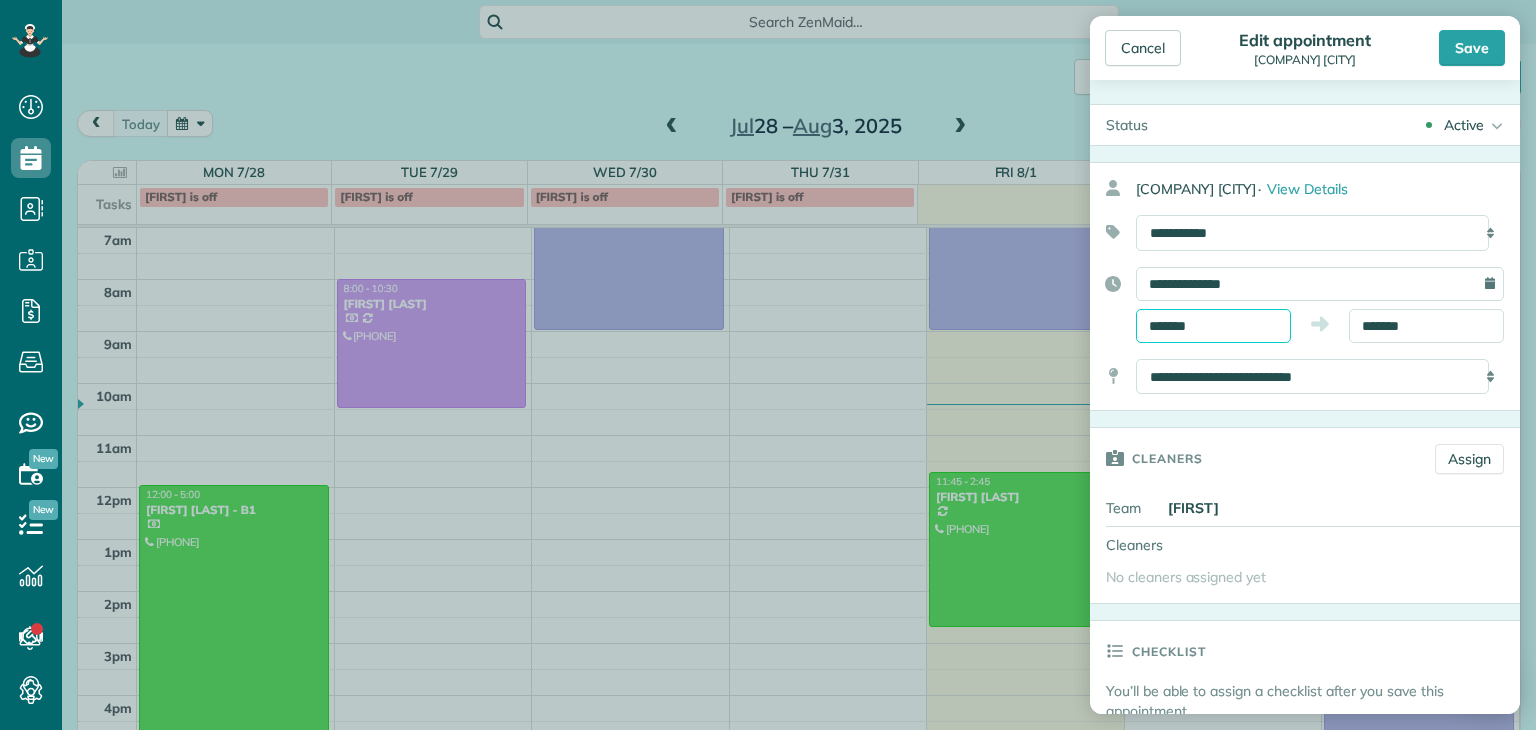 click on "Dashboard
Scheduling
Calendar View
List View
Dispatch View - Weekly scheduling (Beta)" at bounding box center [768, 365] 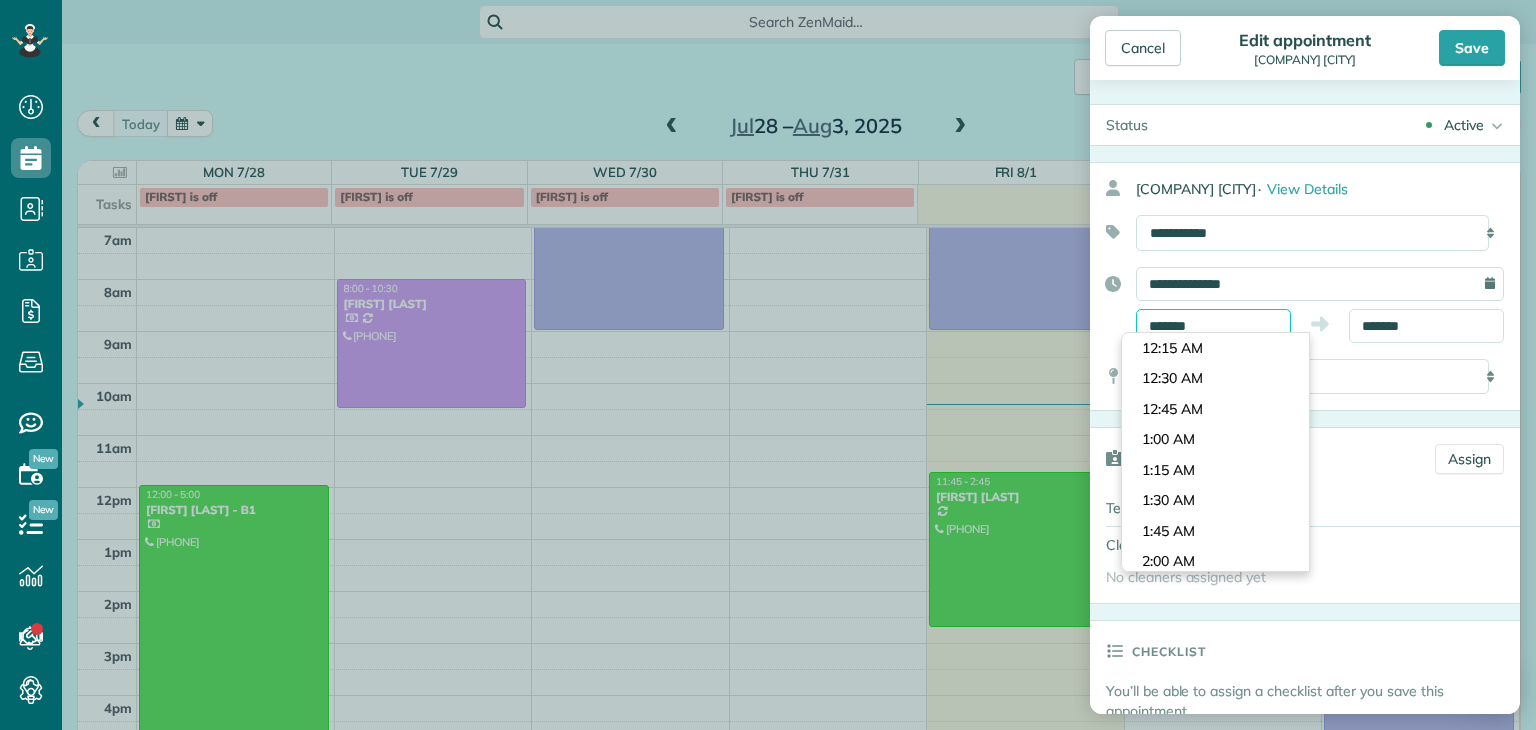 scroll, scrollTop: 1526, scrollLeft: 0, axis: vertical 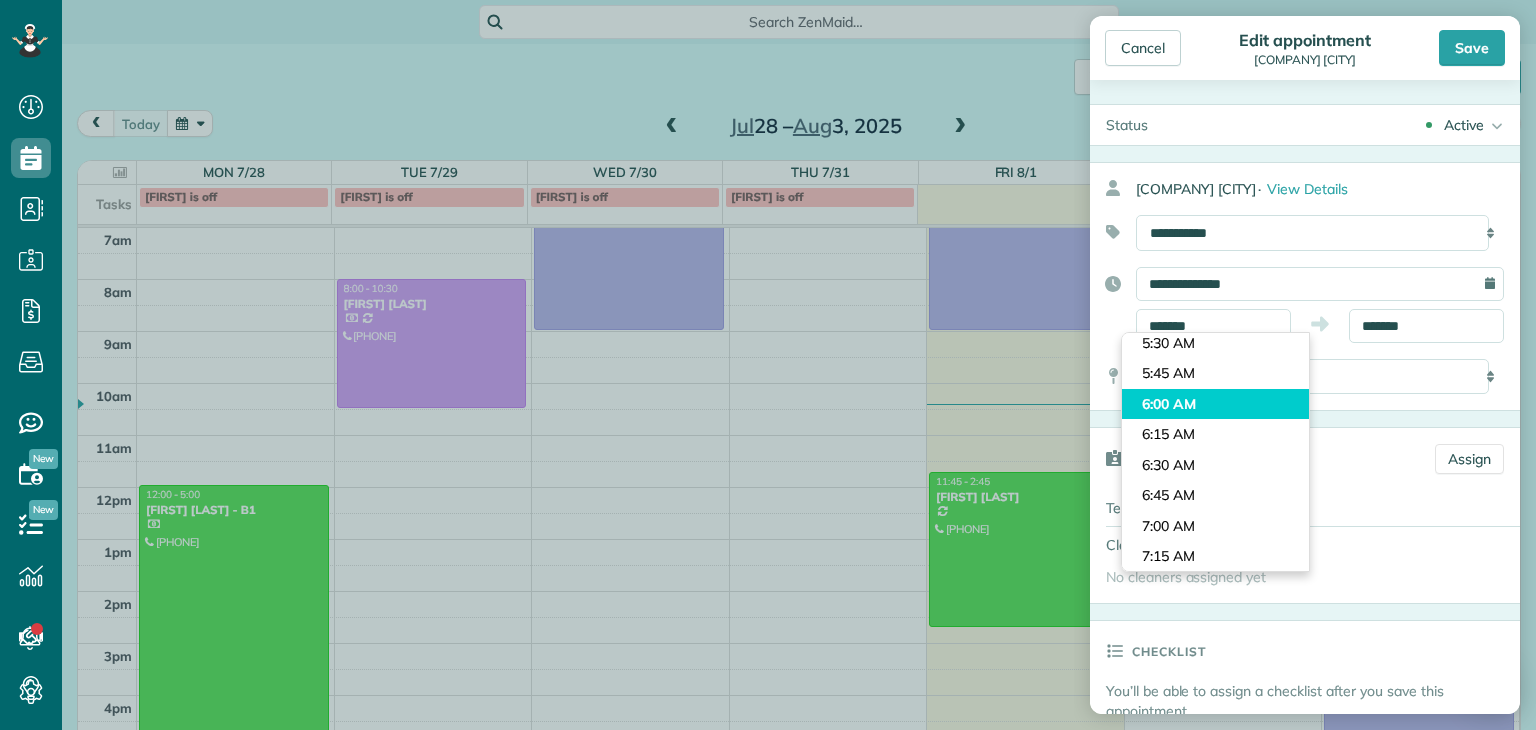 type on "*******" 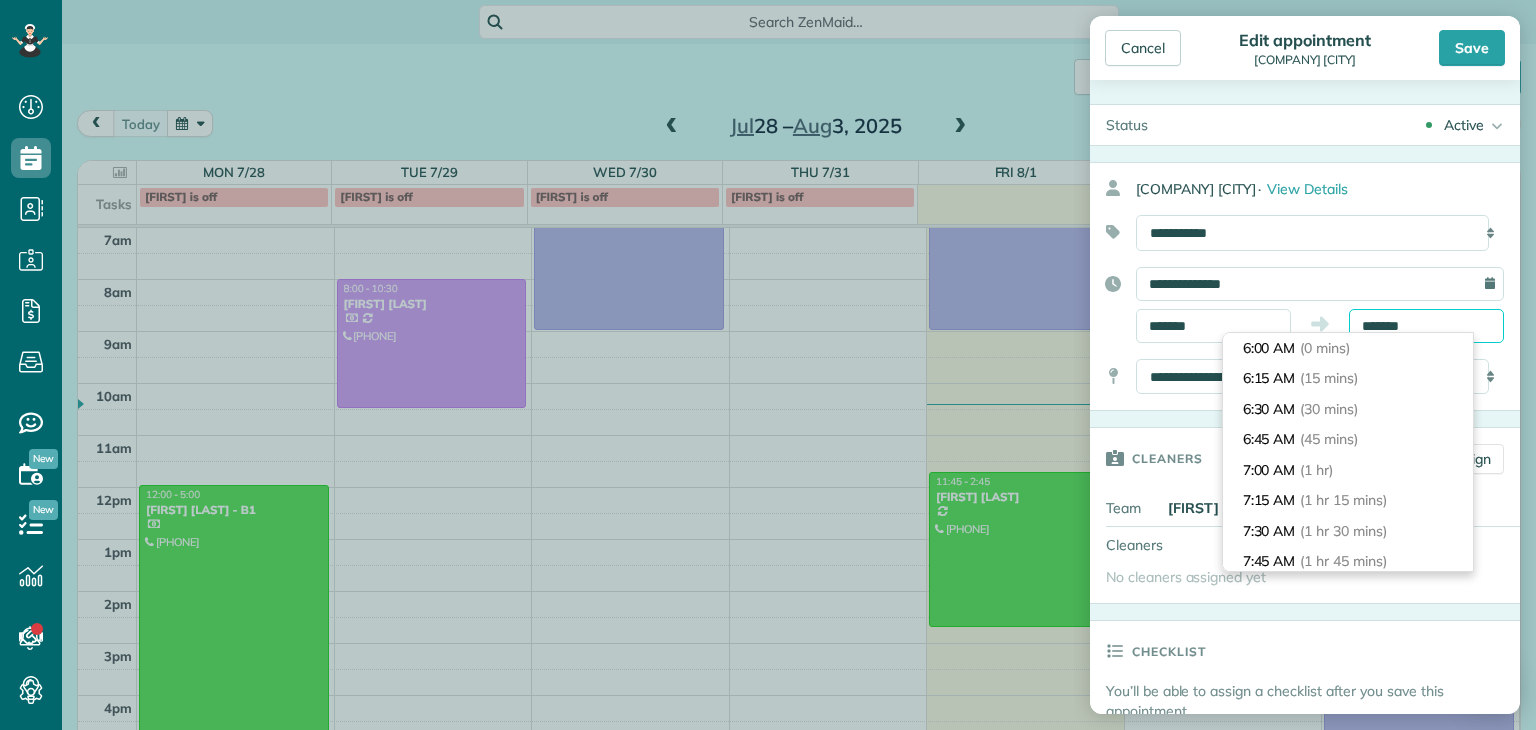 click on "*******" at bounding box center (1426, 326) 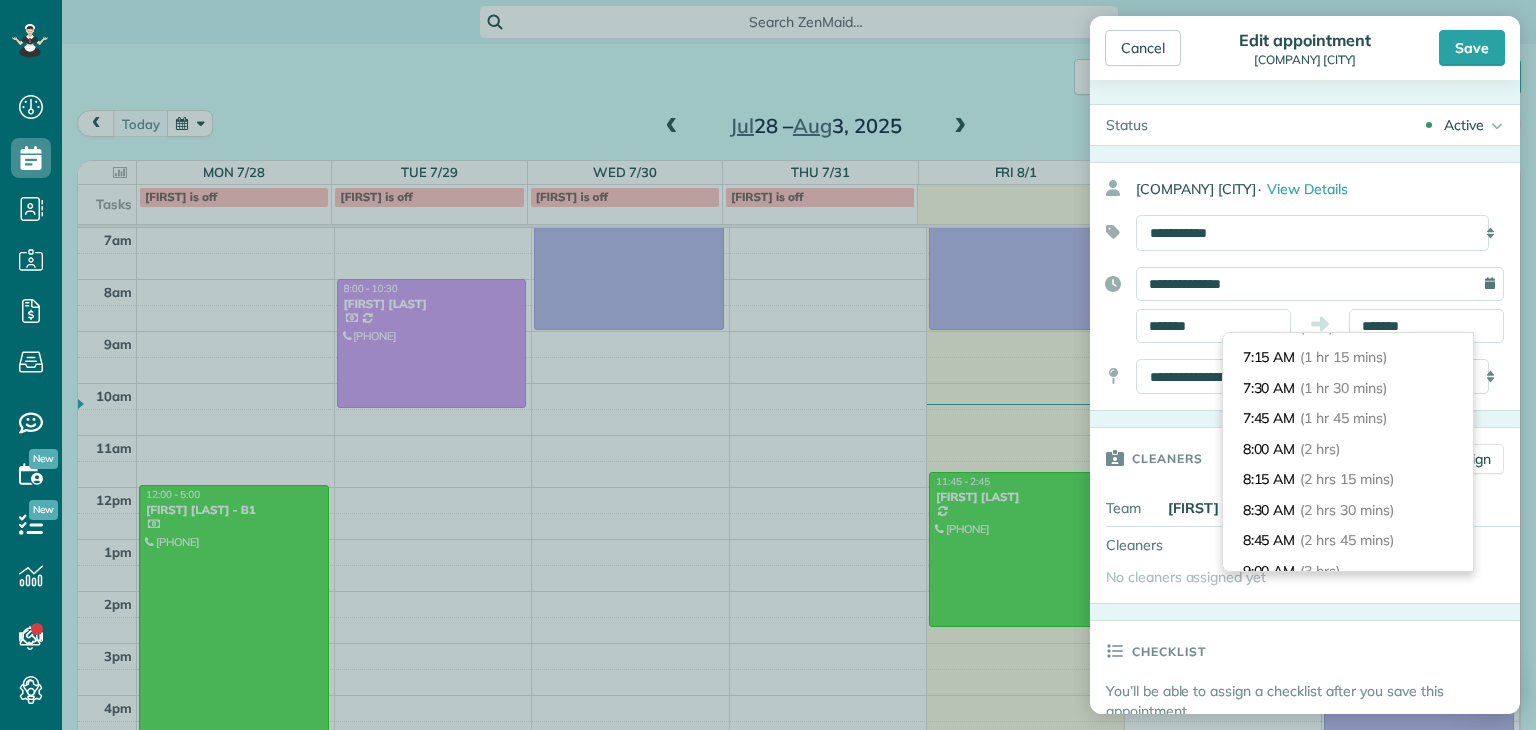 scroll, scrollTop: 134, scrollLeft: 0, axis: vertical 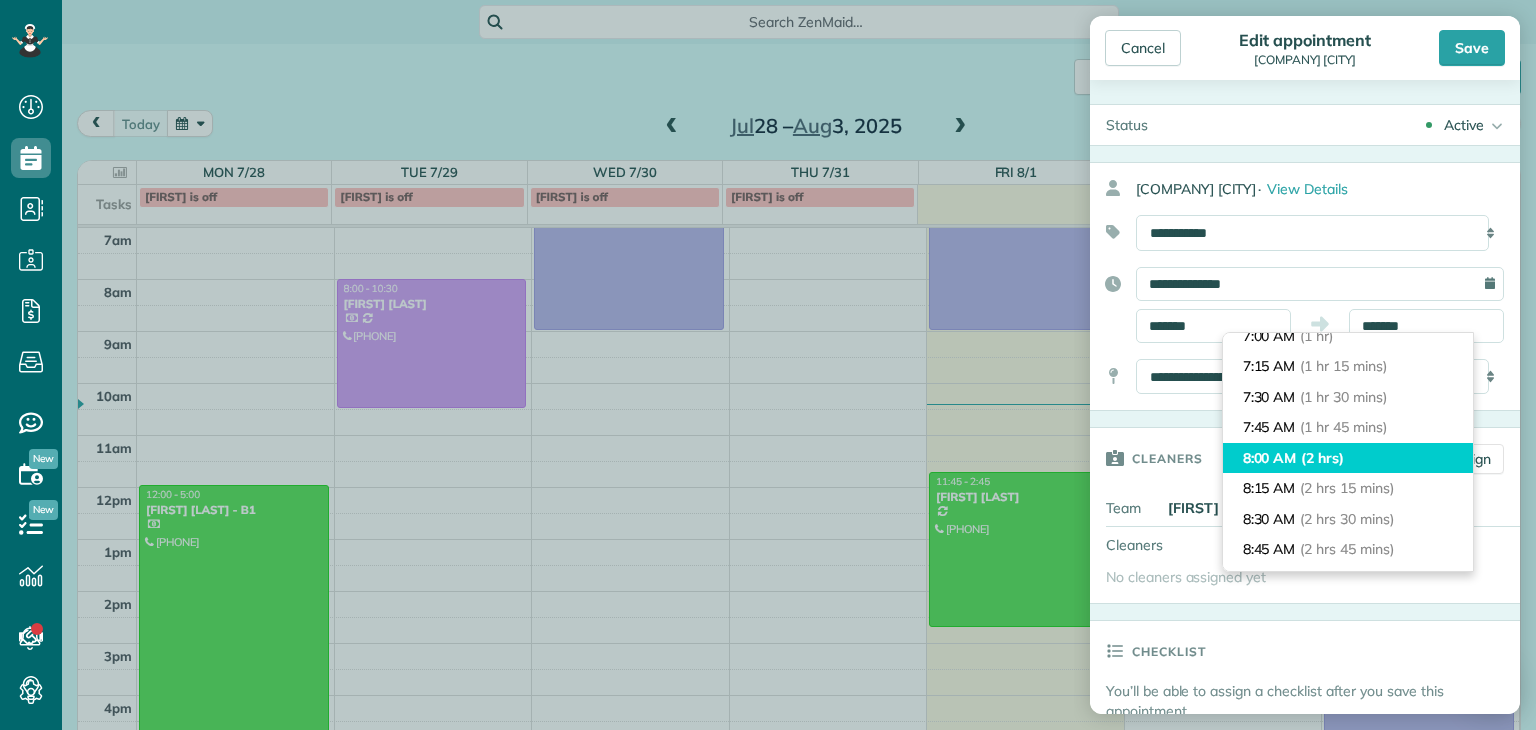 type on "*******" 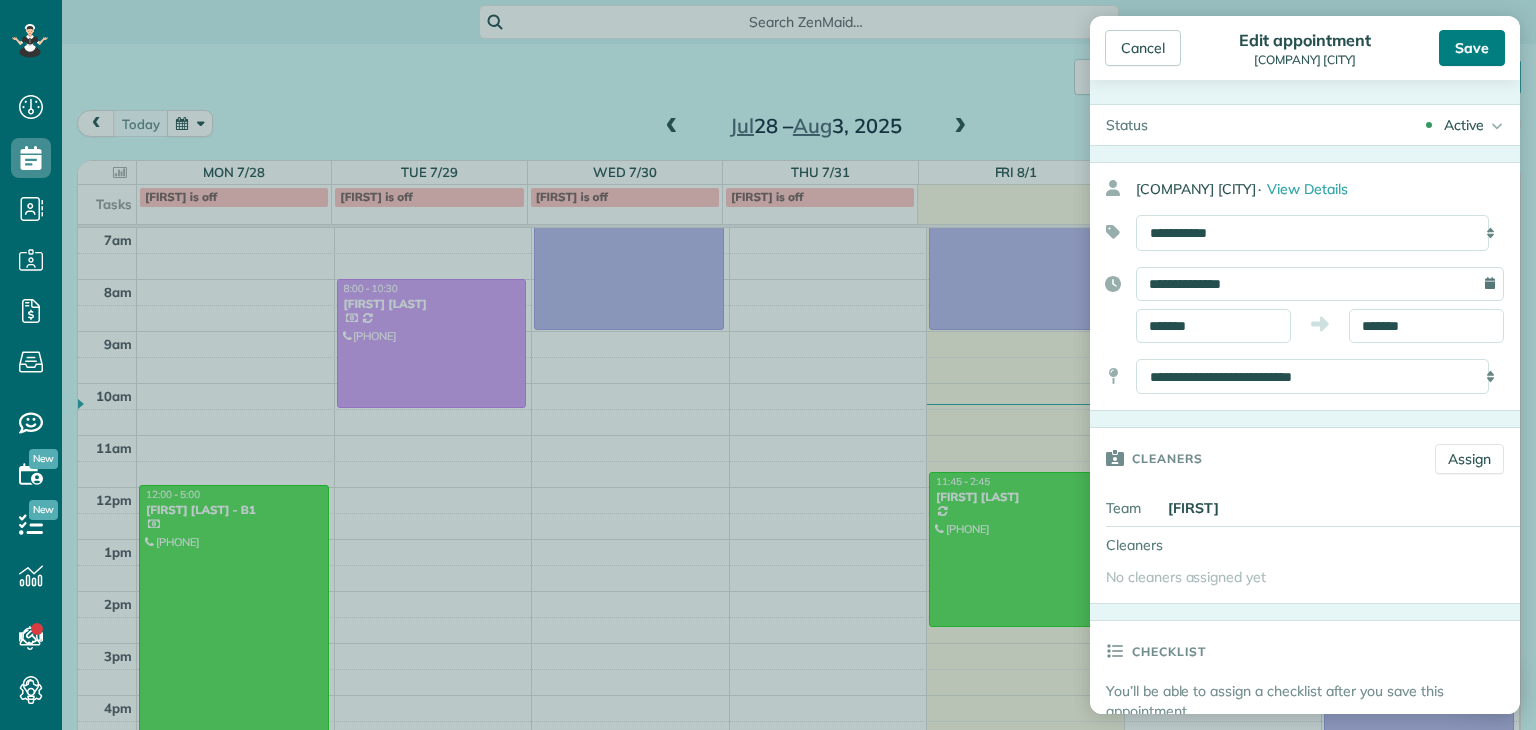 click on "Save" at bounding box center (1472, 48) 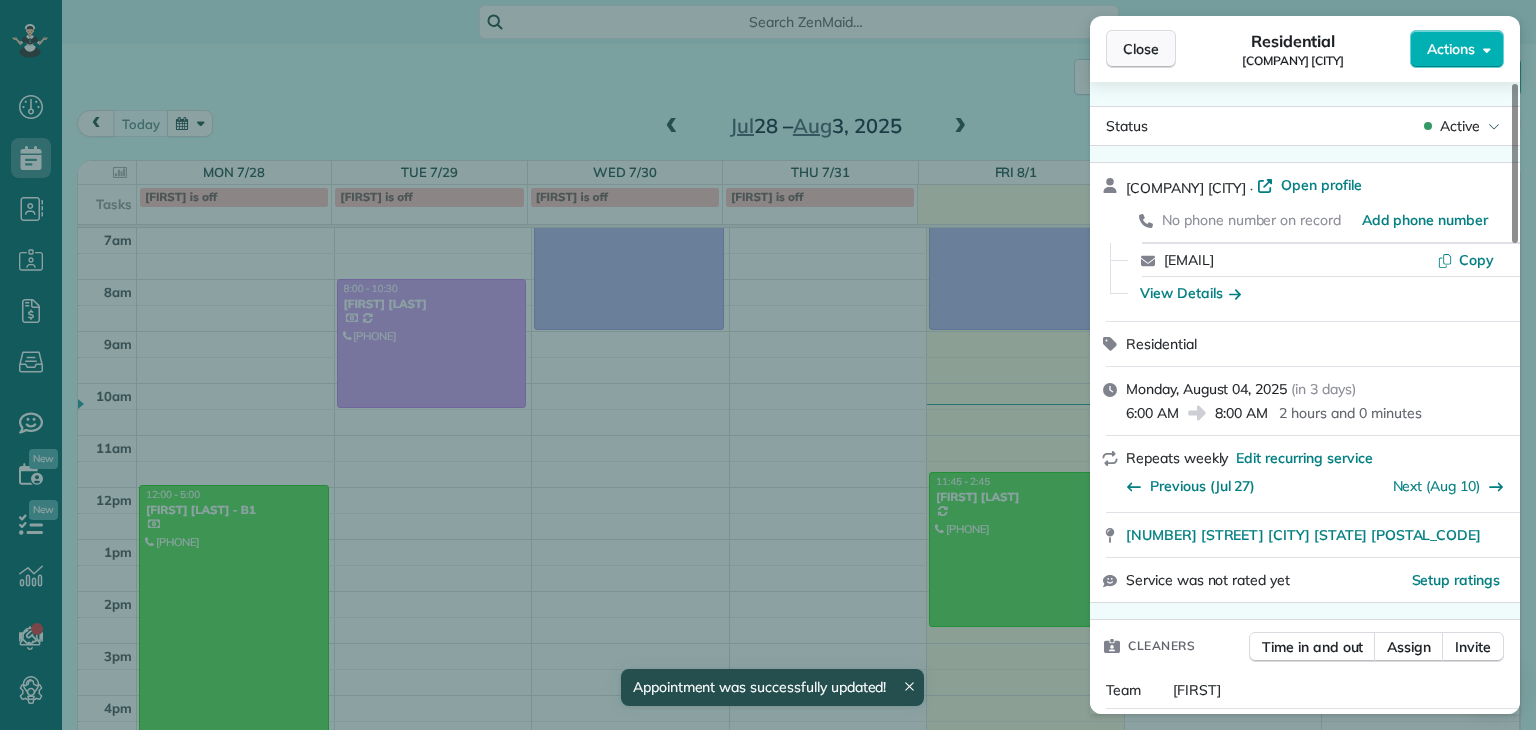 click on "Close" at bounding box center (1141, 49) 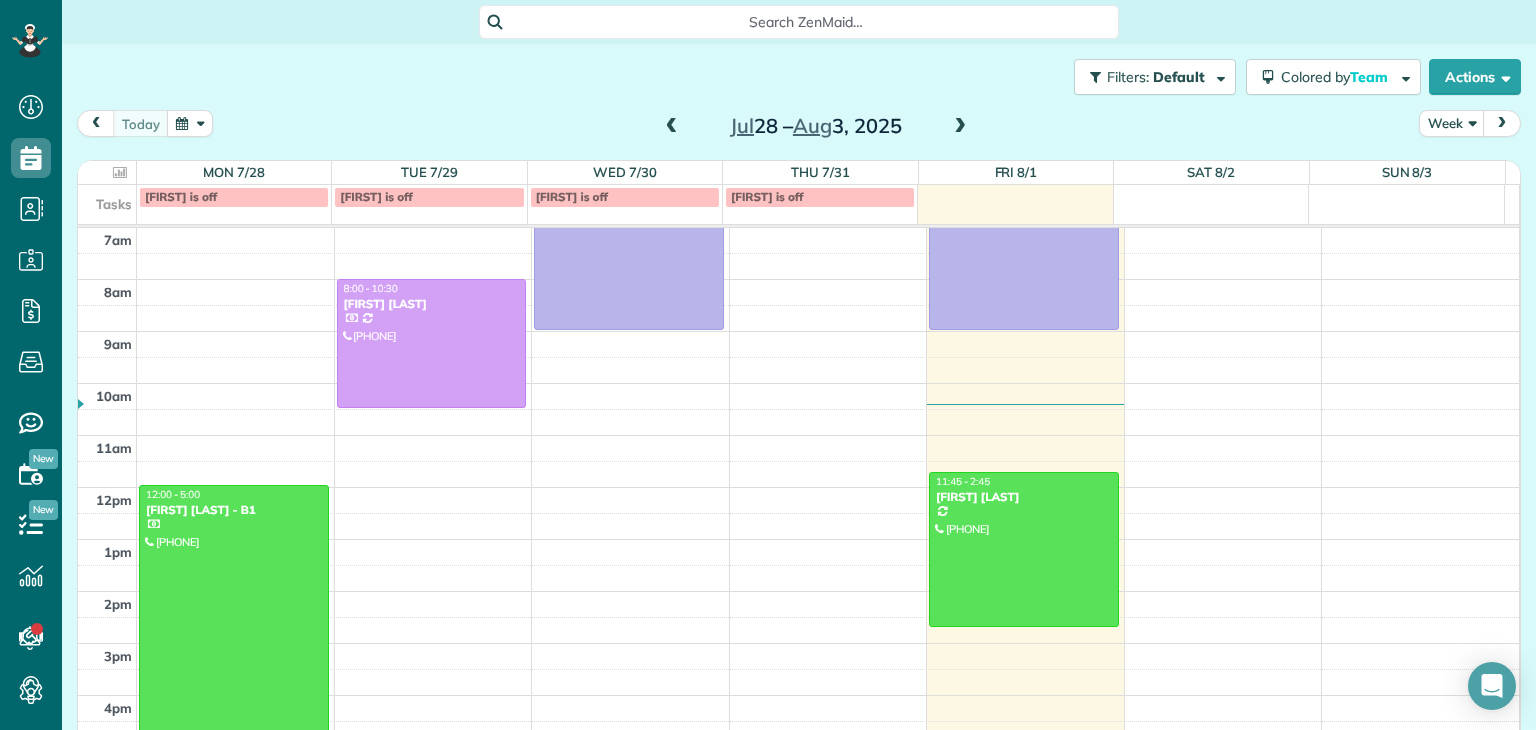 click at bounding box center [960, 127] 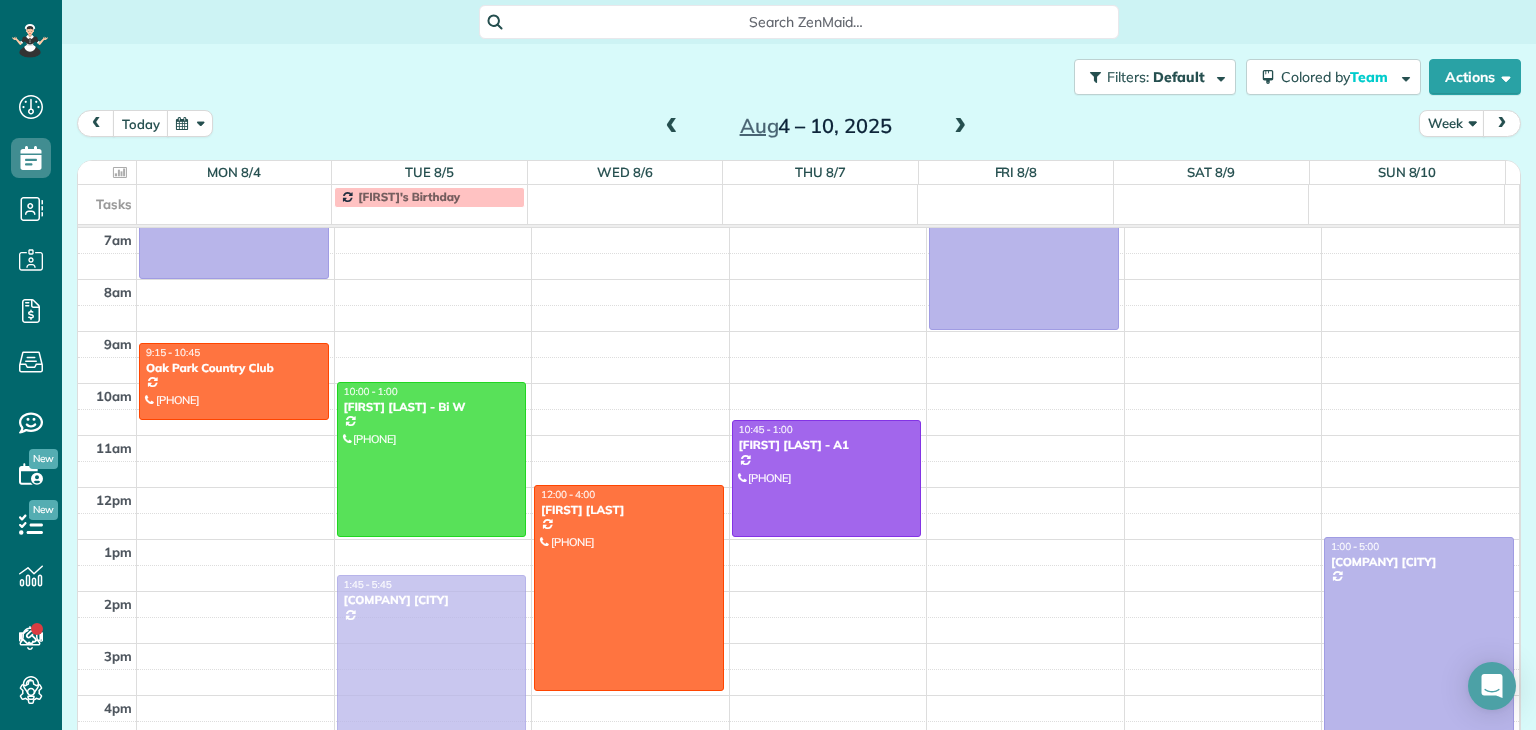 drag, startPoint x: 648, startPoint y: 261, endPoint x: 373, endPoint y: 710, distance: 526.5226 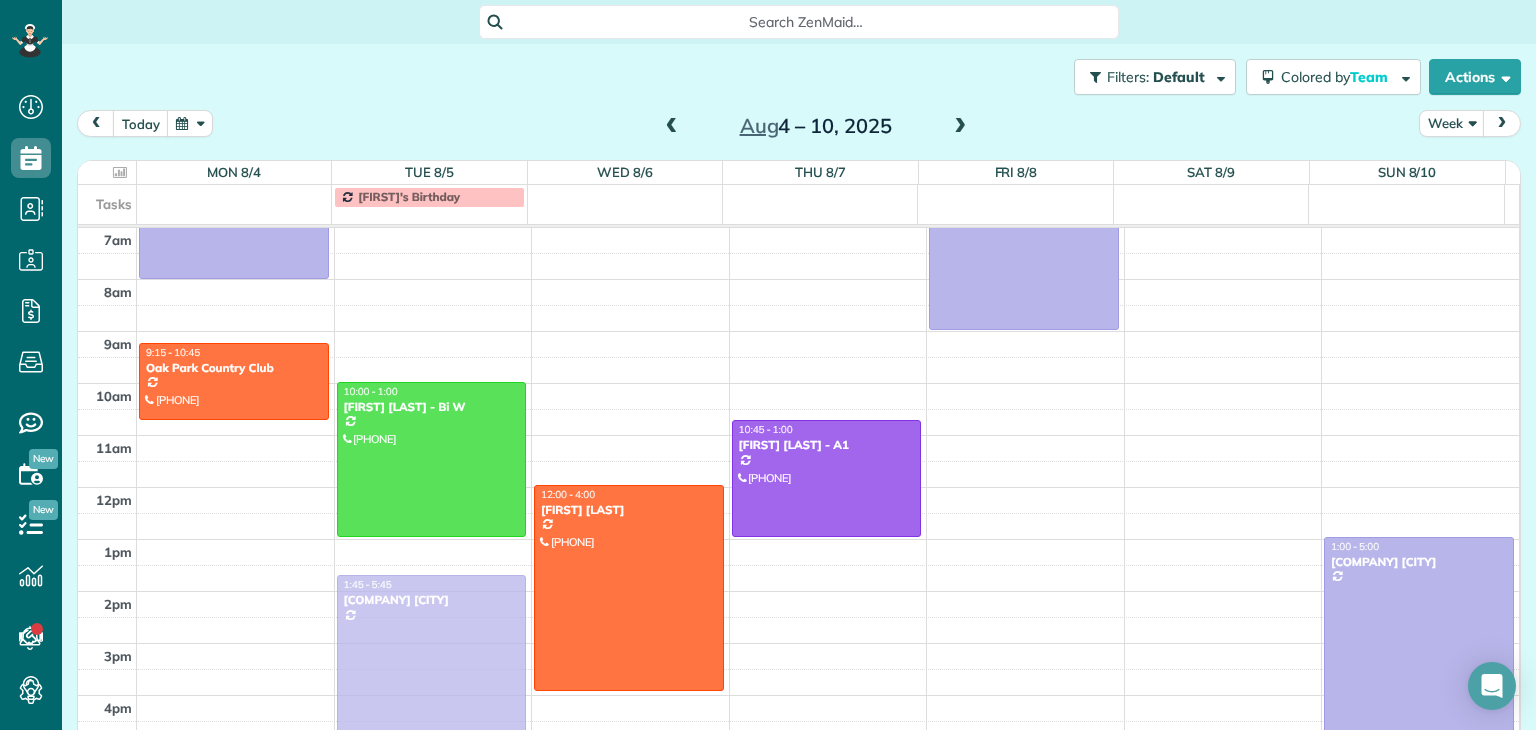 scroll, scrollTop: 108, scrollLeft: 0, axis: vertical 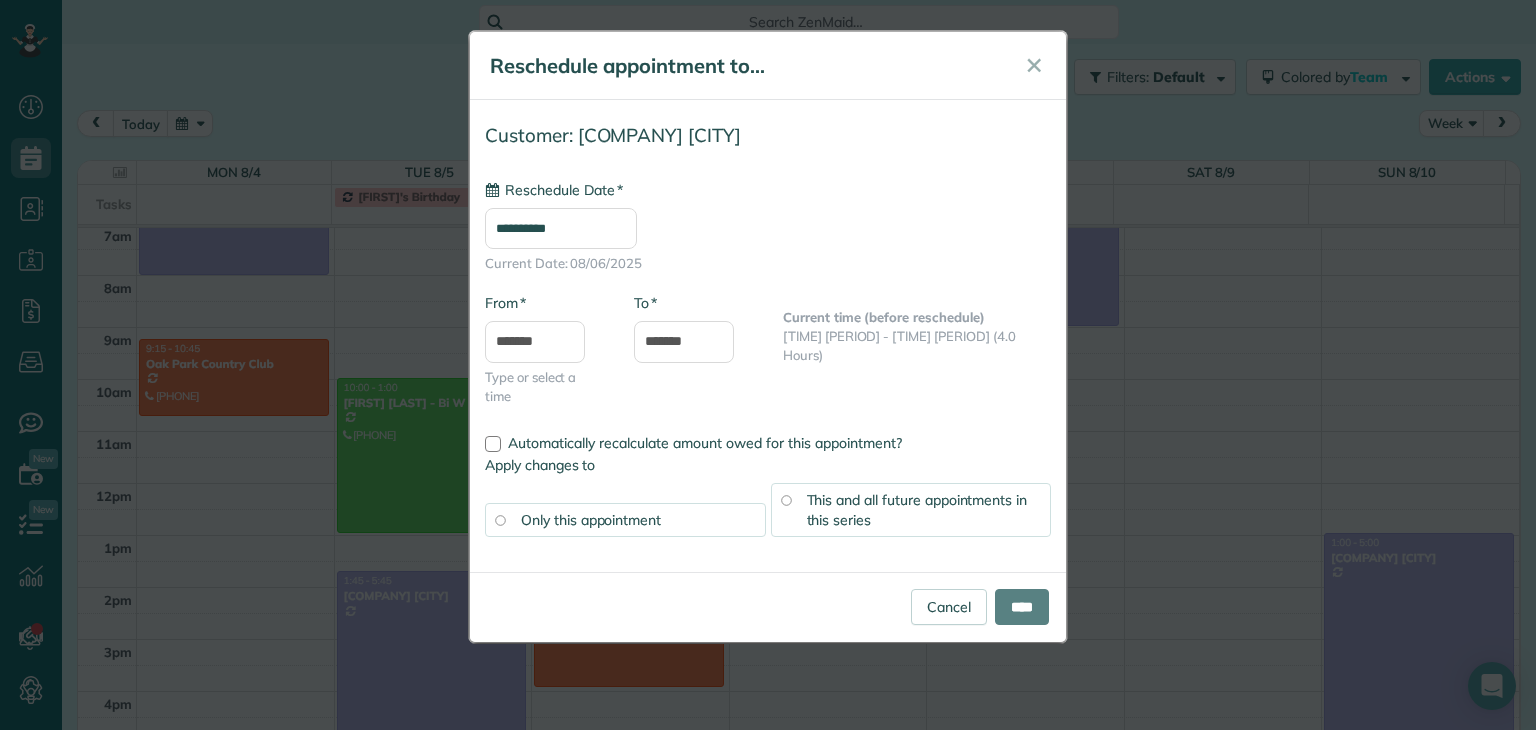 type on "**********" 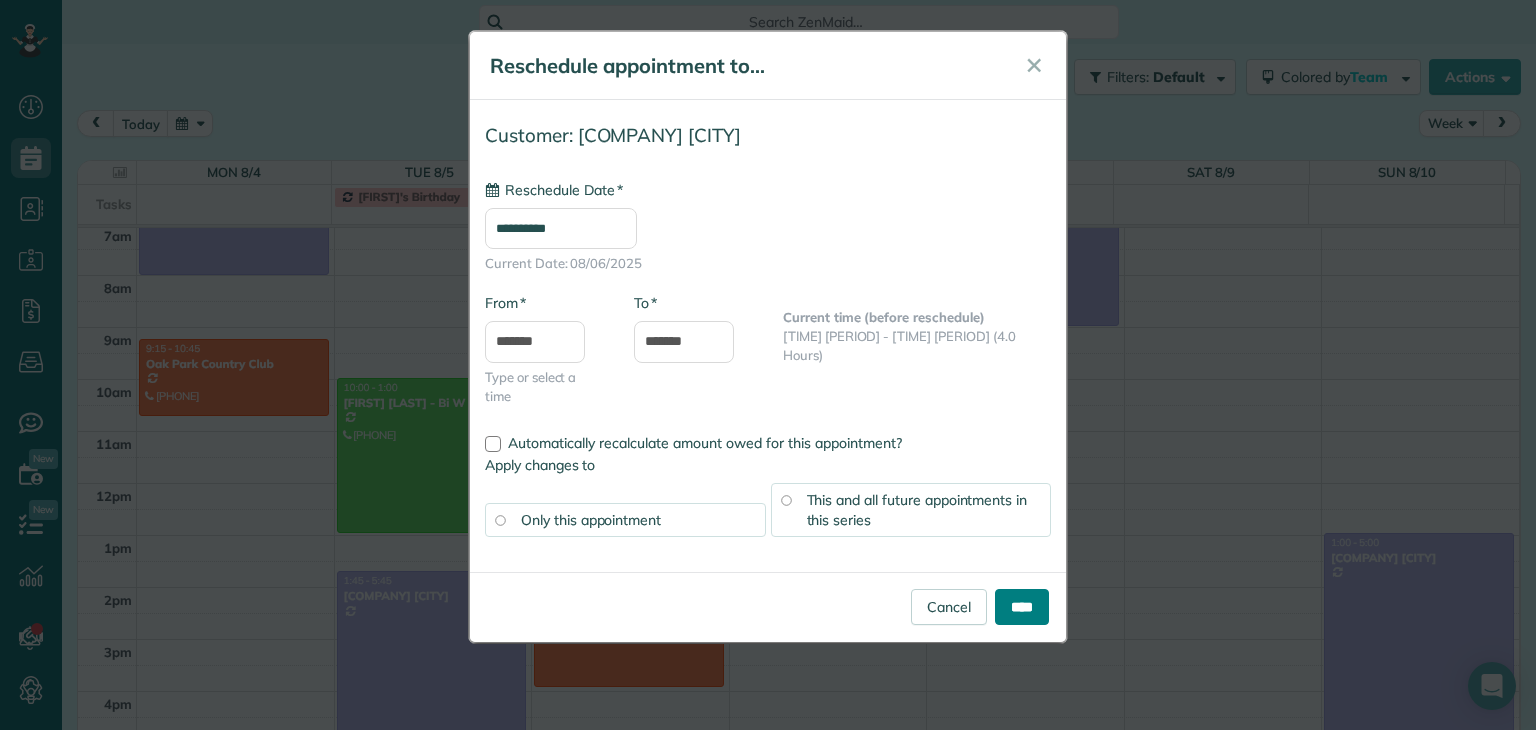 click on "****" at bounding box center (1022, 607) 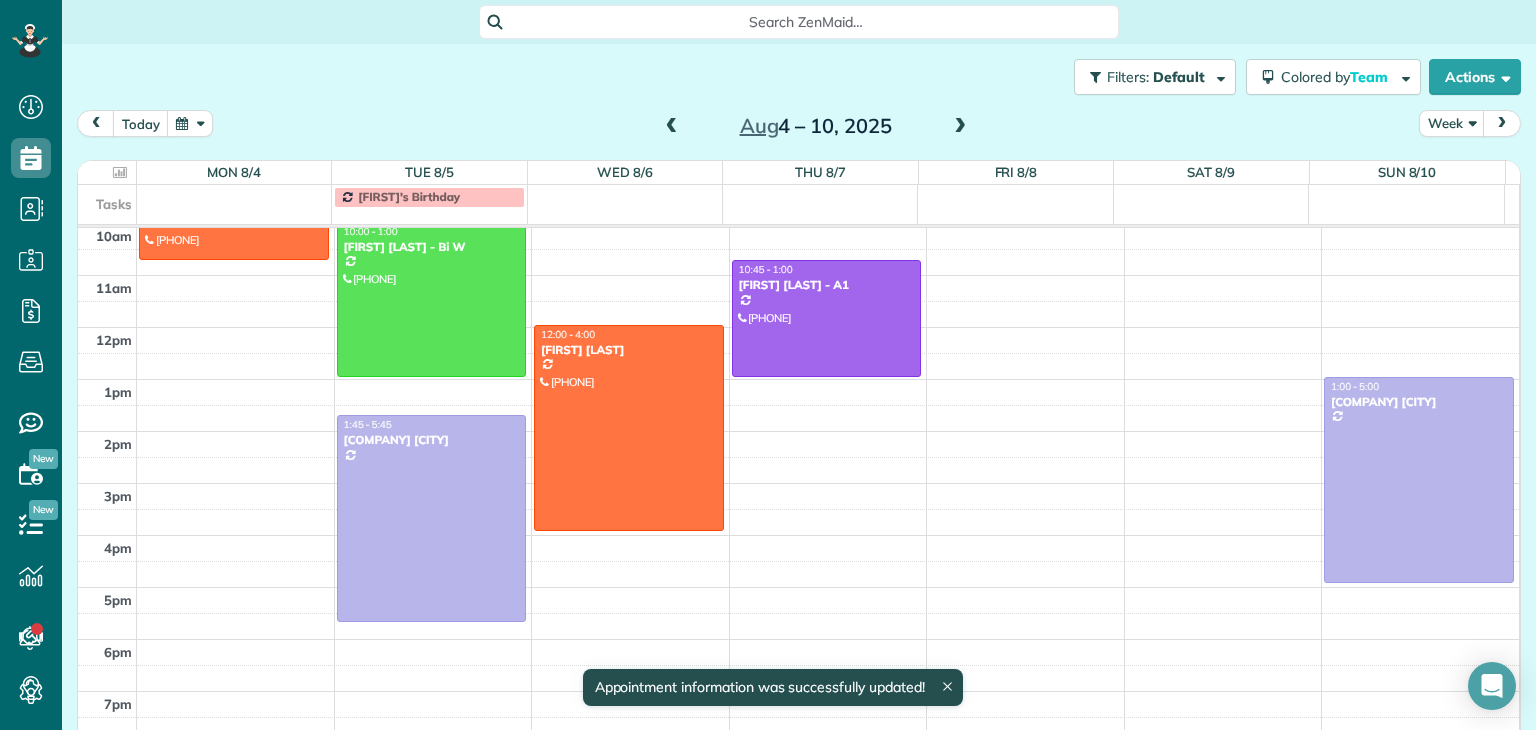 scroll, scrollTop: 265, scrollLeft: 0, axis: vertical 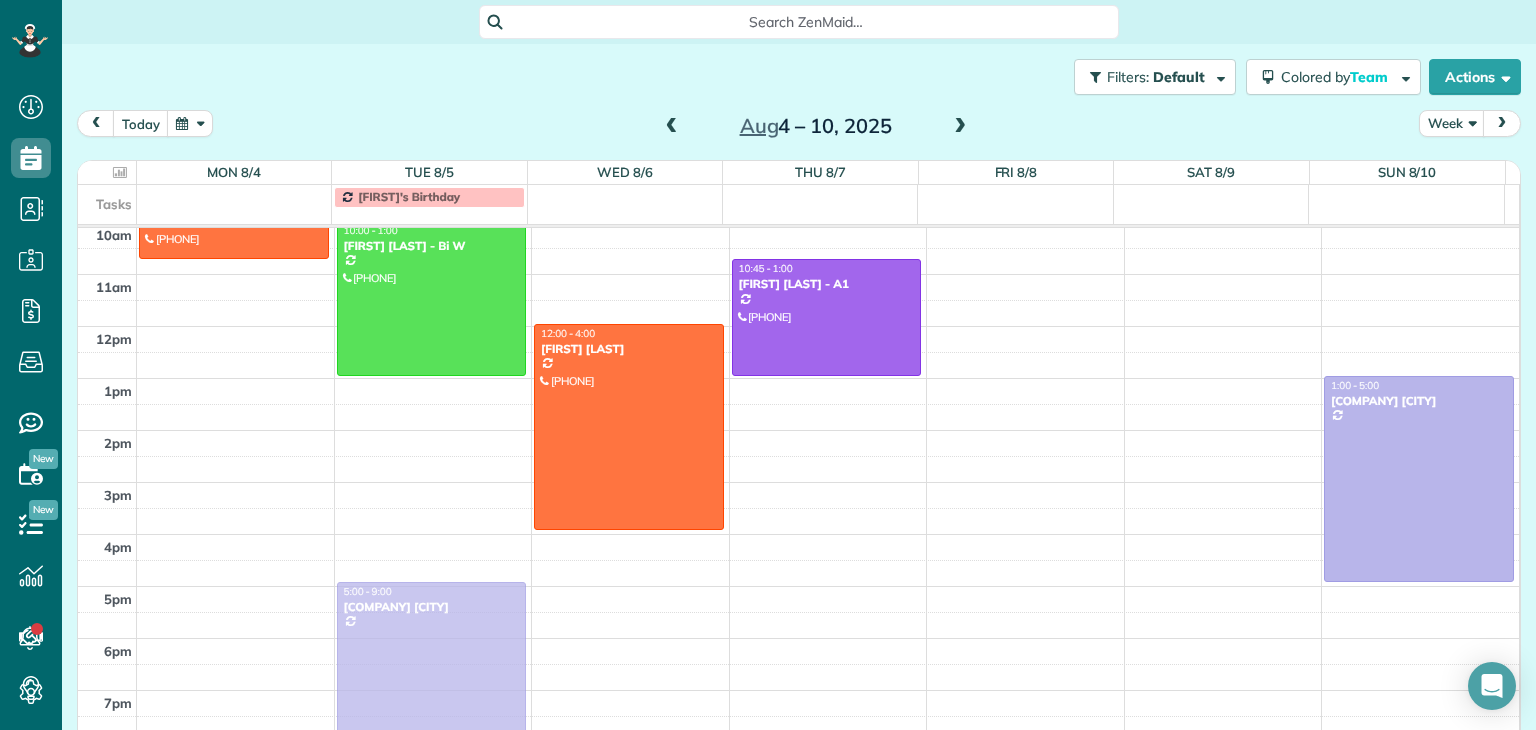 drag, startPoint x: 424, startPoint y: 521, endPoint x: 440, endPoint y: 690, distance: 169.7557 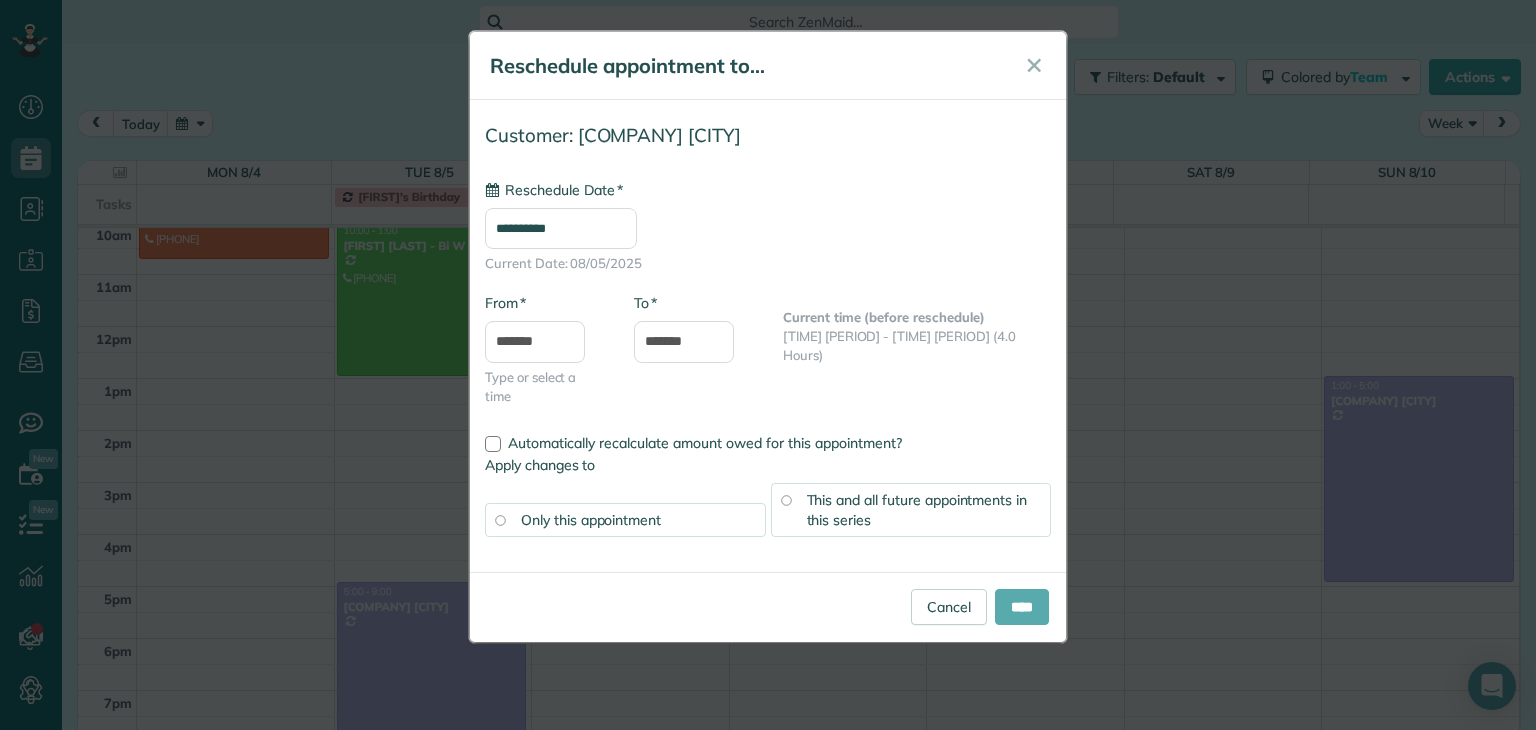 type on "**********" 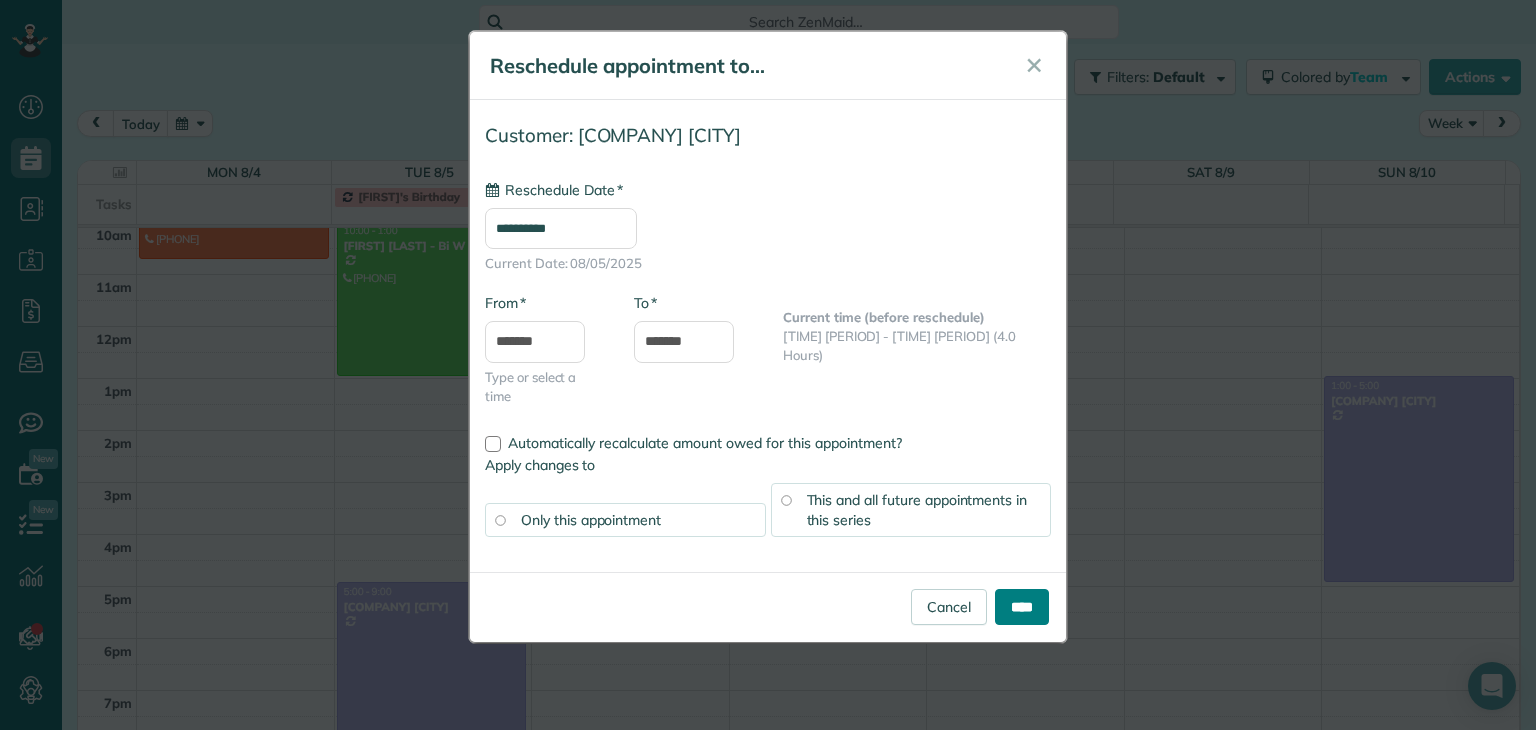 click on "****" at bounding box center (1022, 607) 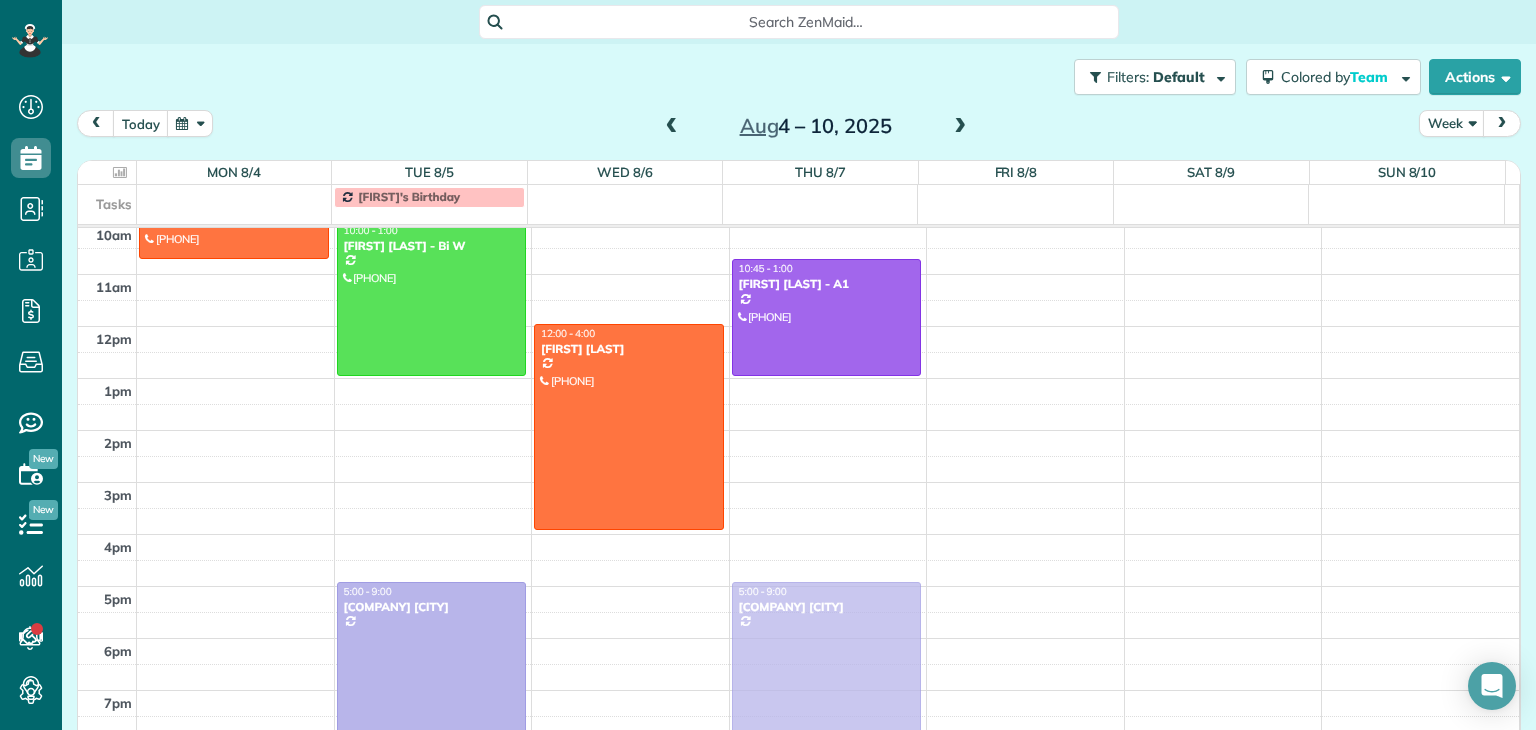 drag, startPoint x: 1387, startPoint y: 433, endPoint x: 744, endPoint y: 638, distance: 674.8881 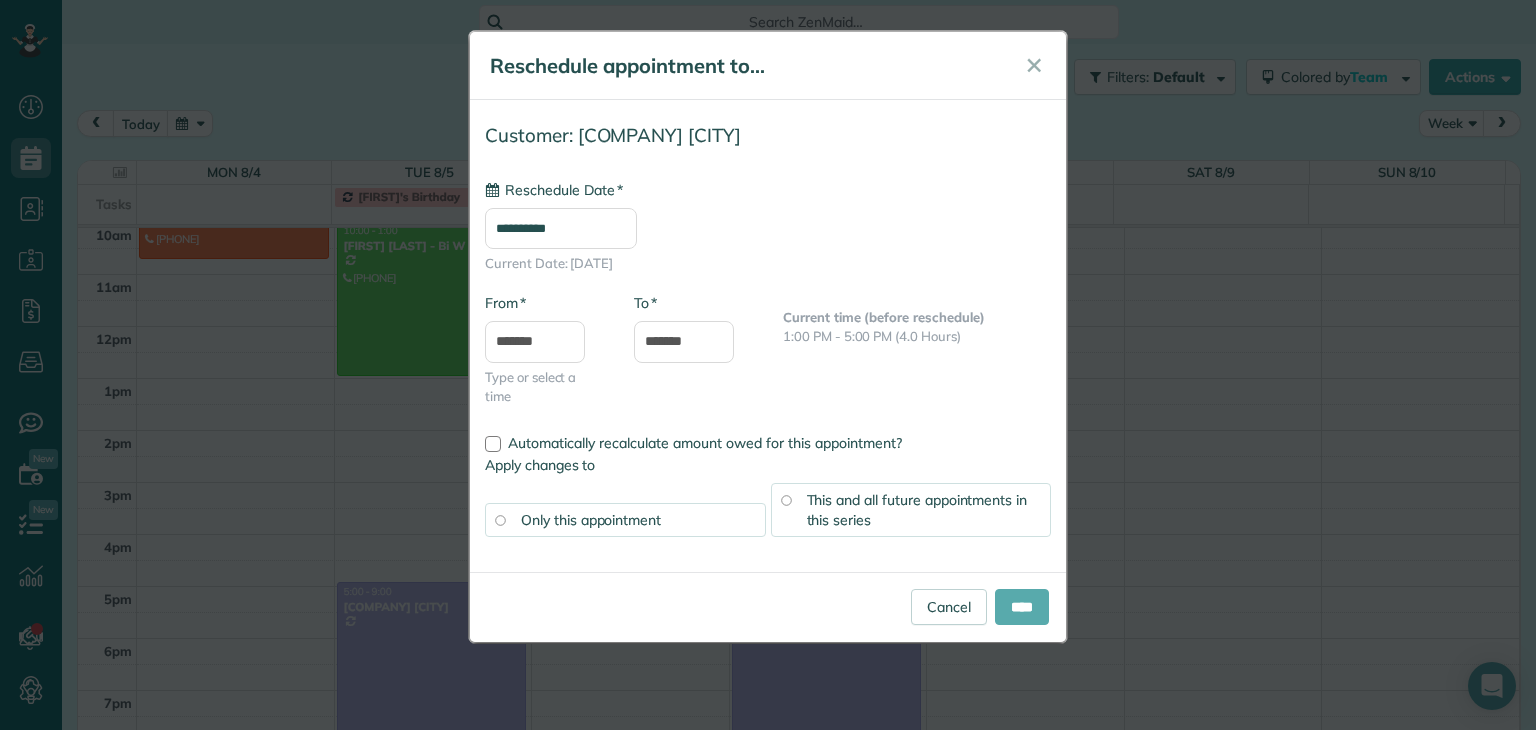 type on "**********" 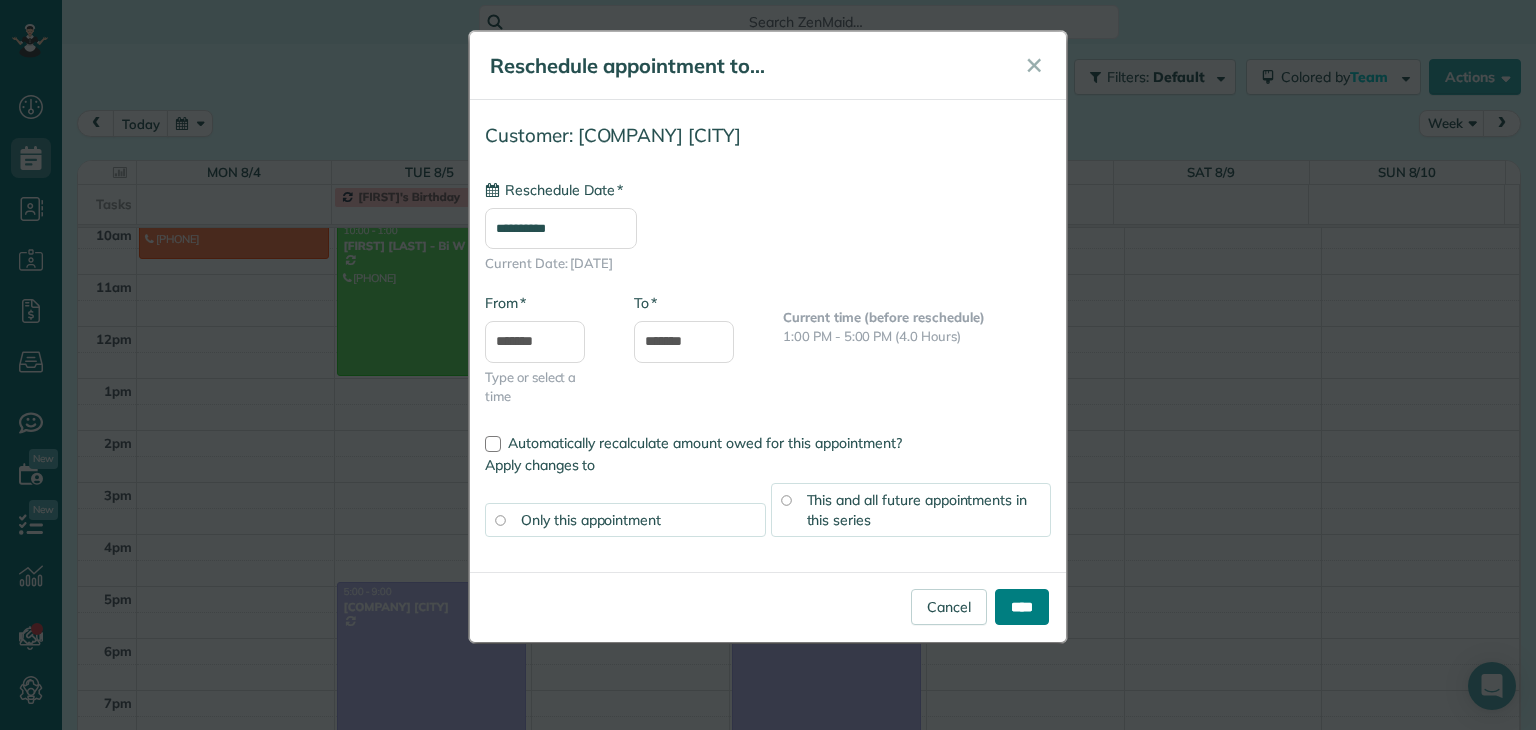 click on "****" at bounding box center (1022, 607) 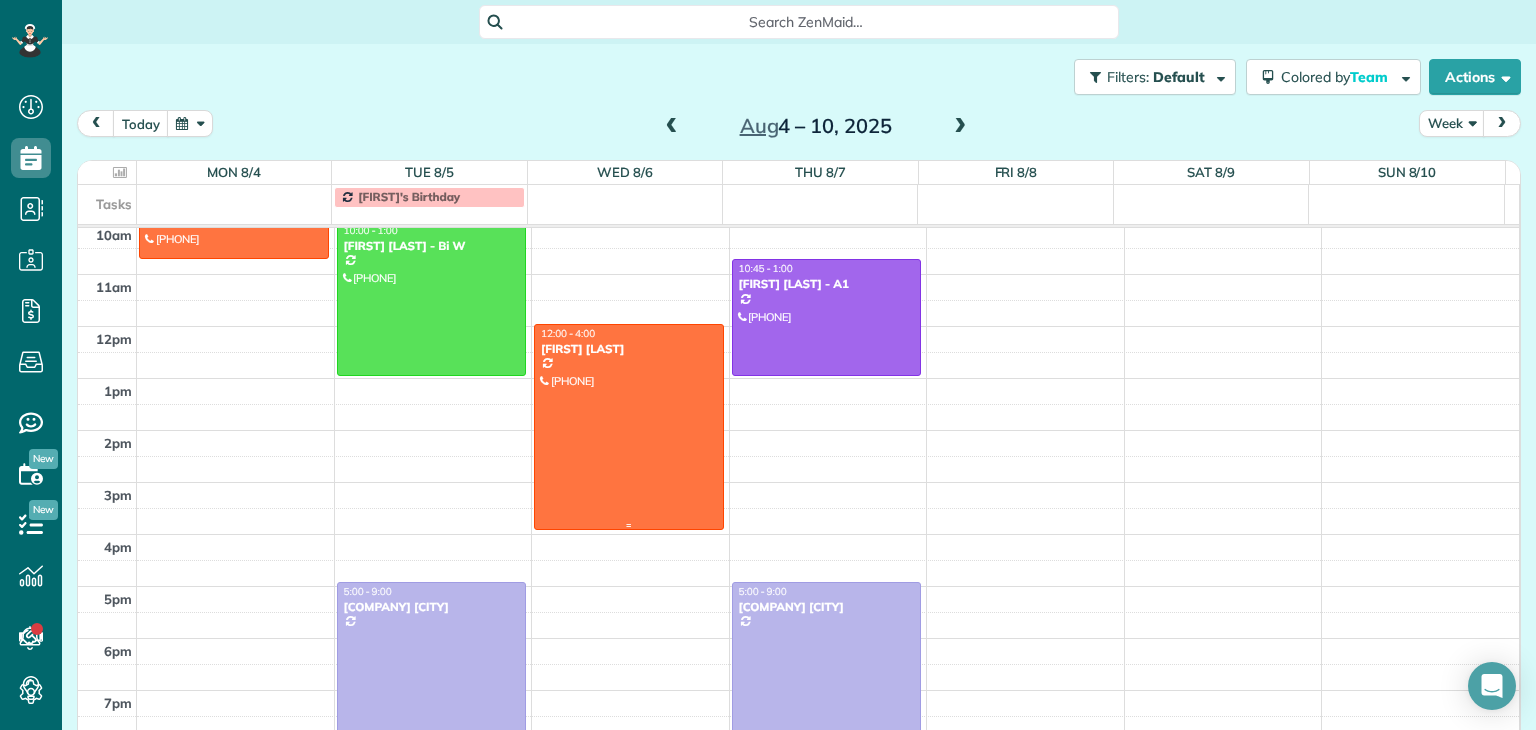click on "[FIRST] [LAST]" at bounding box center [629, 349] 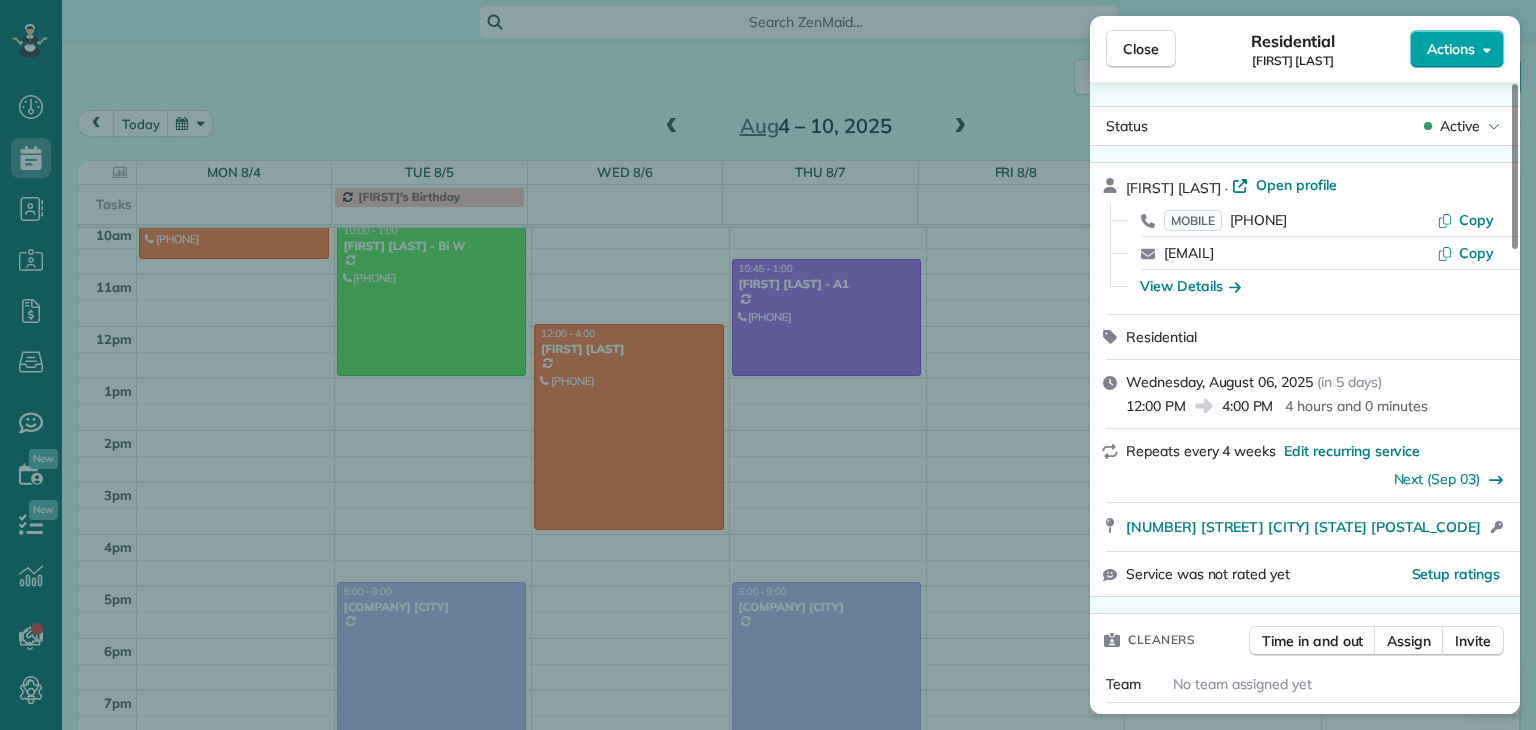 click on "Actions" at bounding box center [1451, 49] 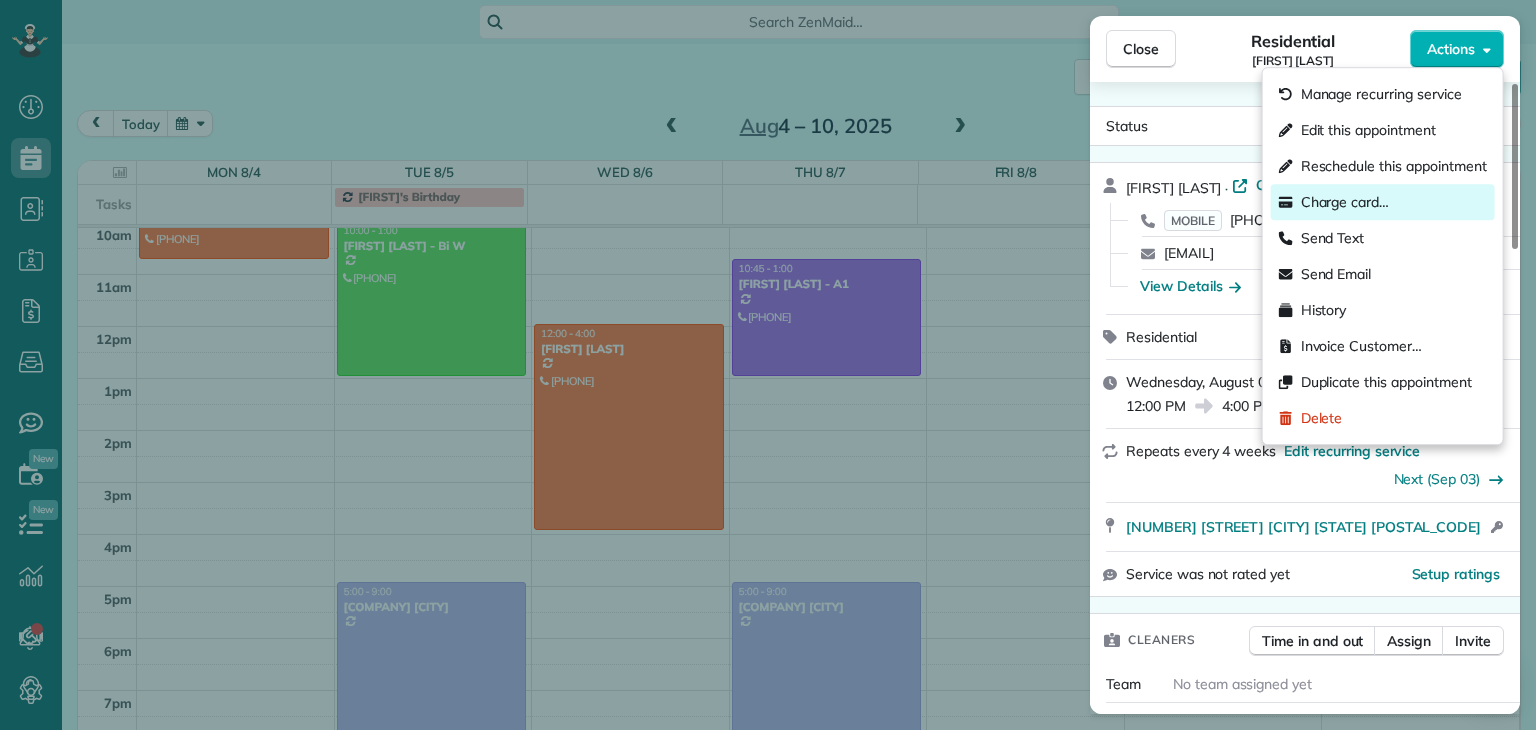 click on "Charge card…" at bounding box center (1345, 202) 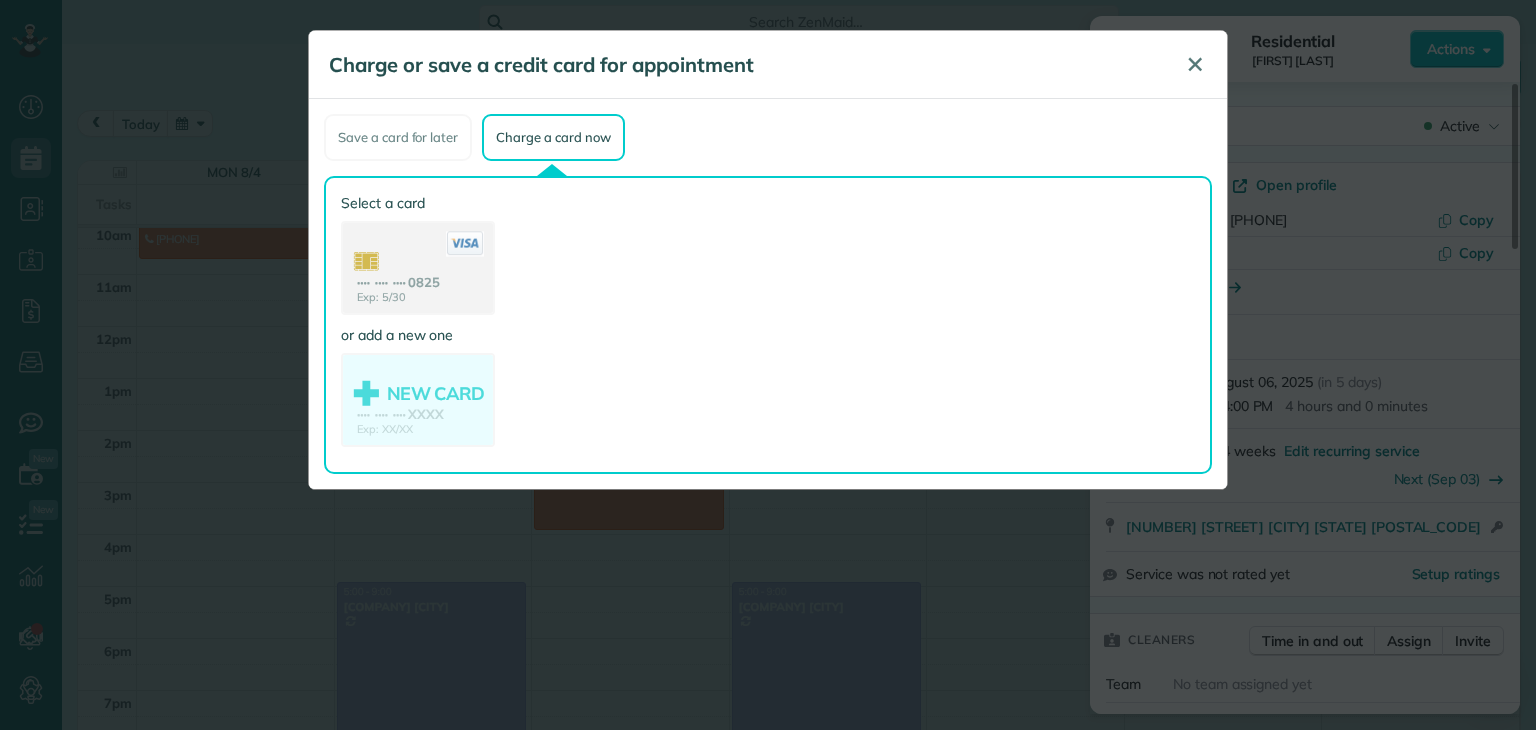 click on "✕" at bounding box center (1195, 64) 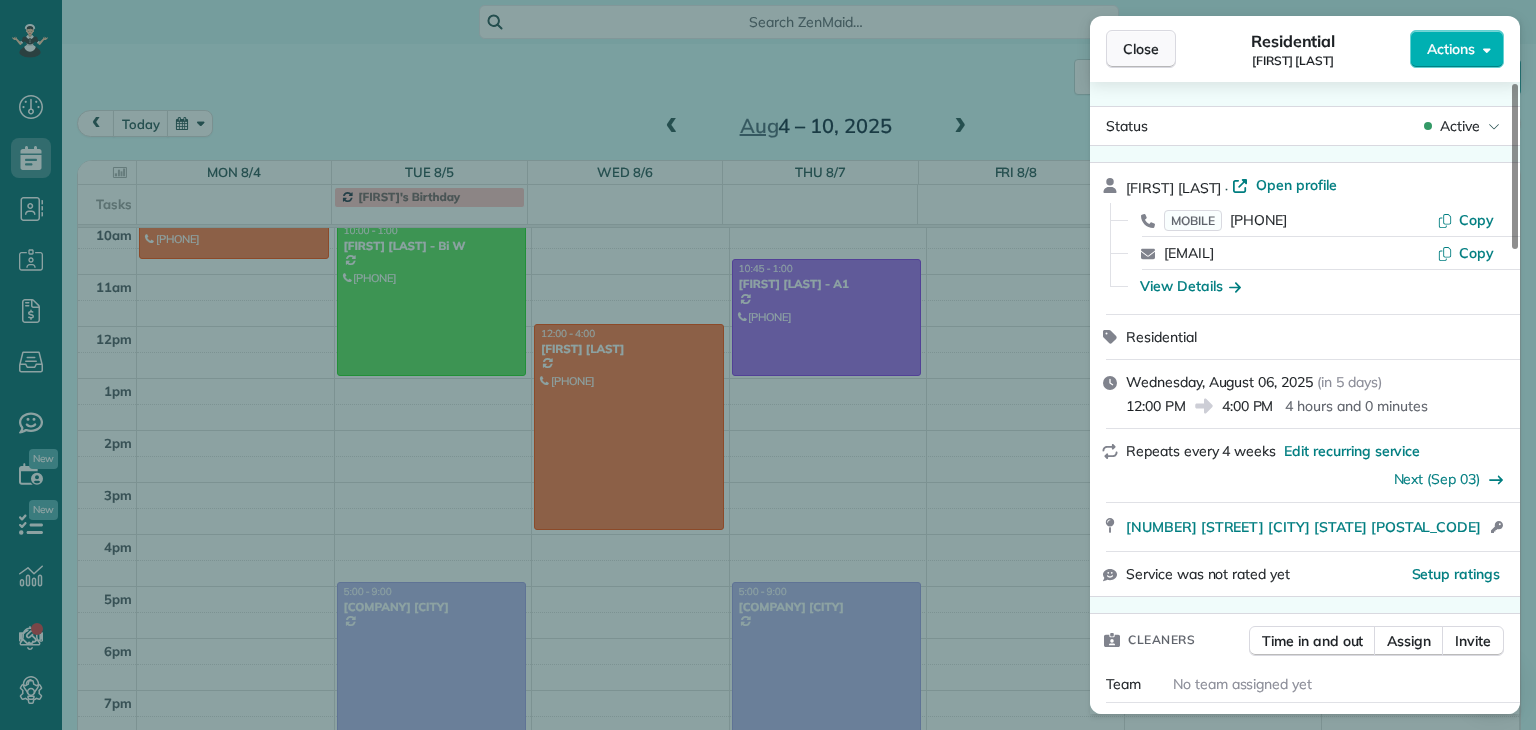 click on "Close" at bounding box center (1141, 49) 